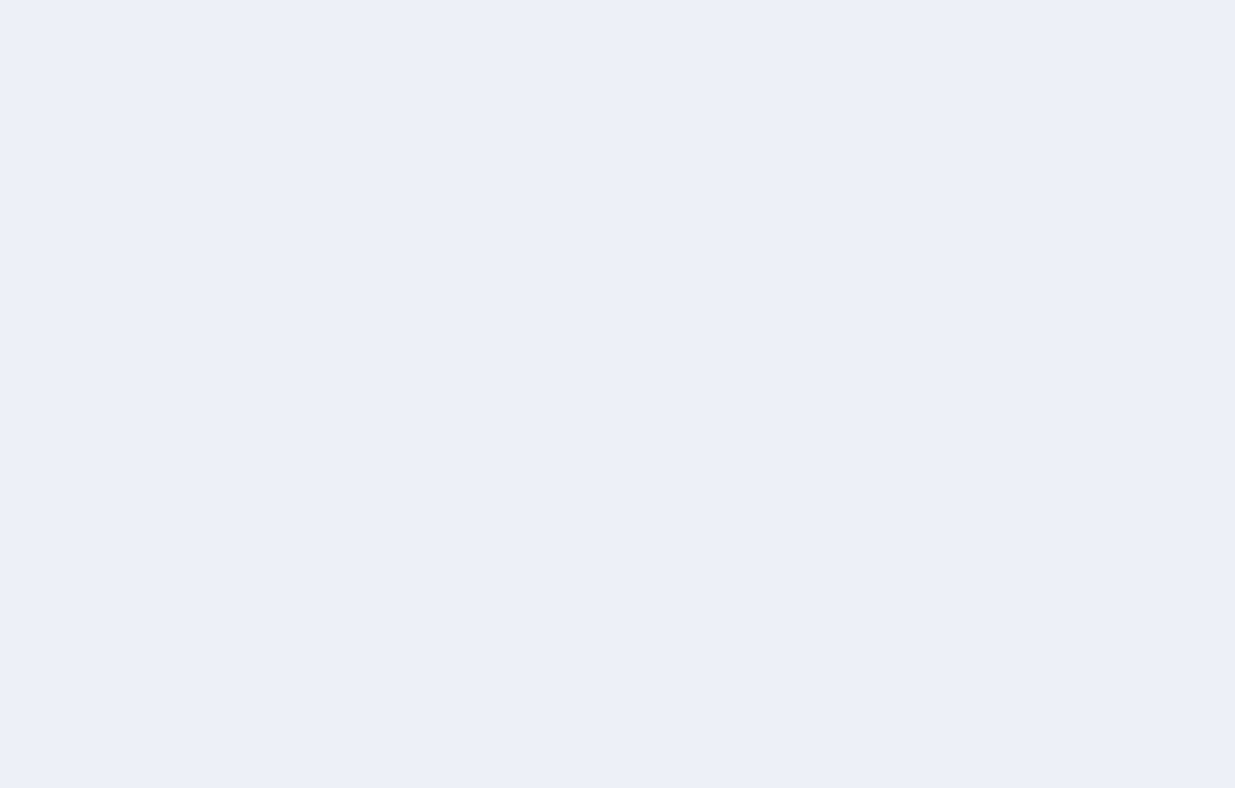 scroll, scrollTop: 0, scrollLeft: 0, axis: both 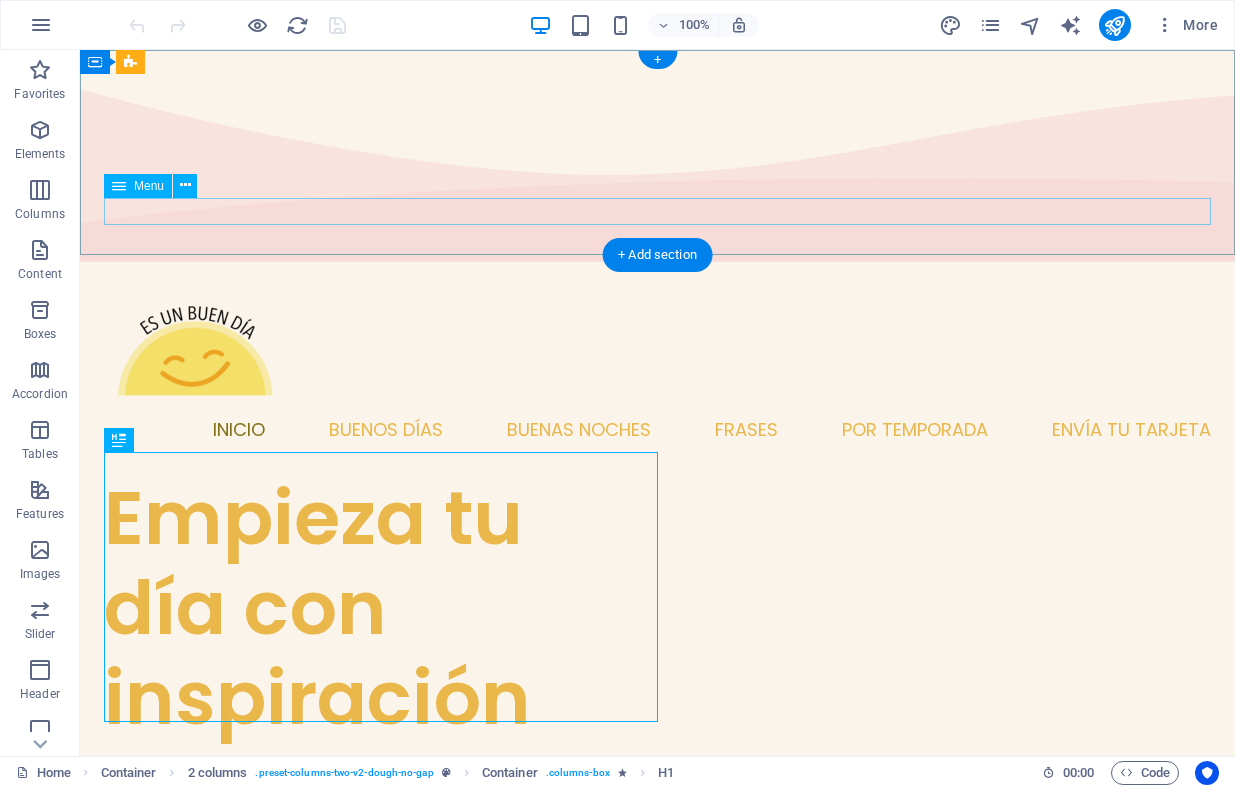 click on "Inicio Buenos días Buenas noches Frases Por temporada Envía tu tarjeta" at bounding box center [657, 429] 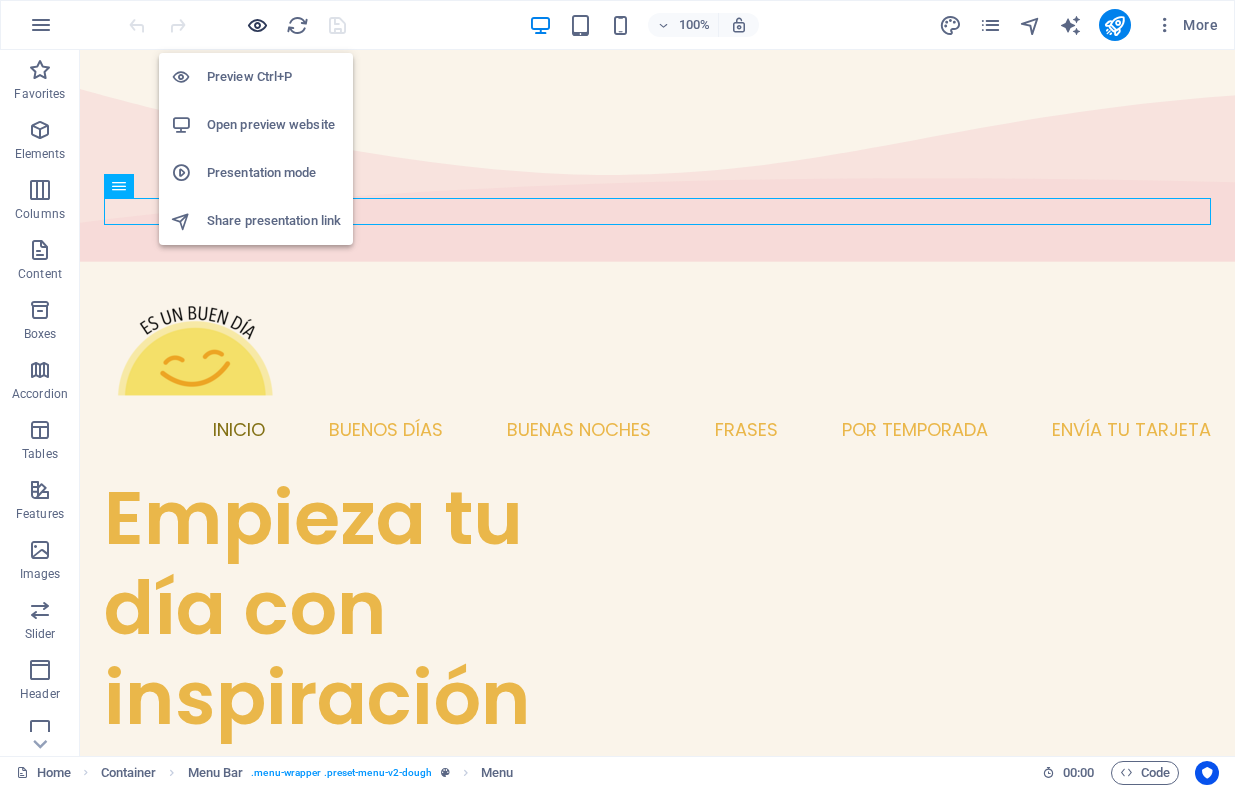 click at bounding box center (257, 25) 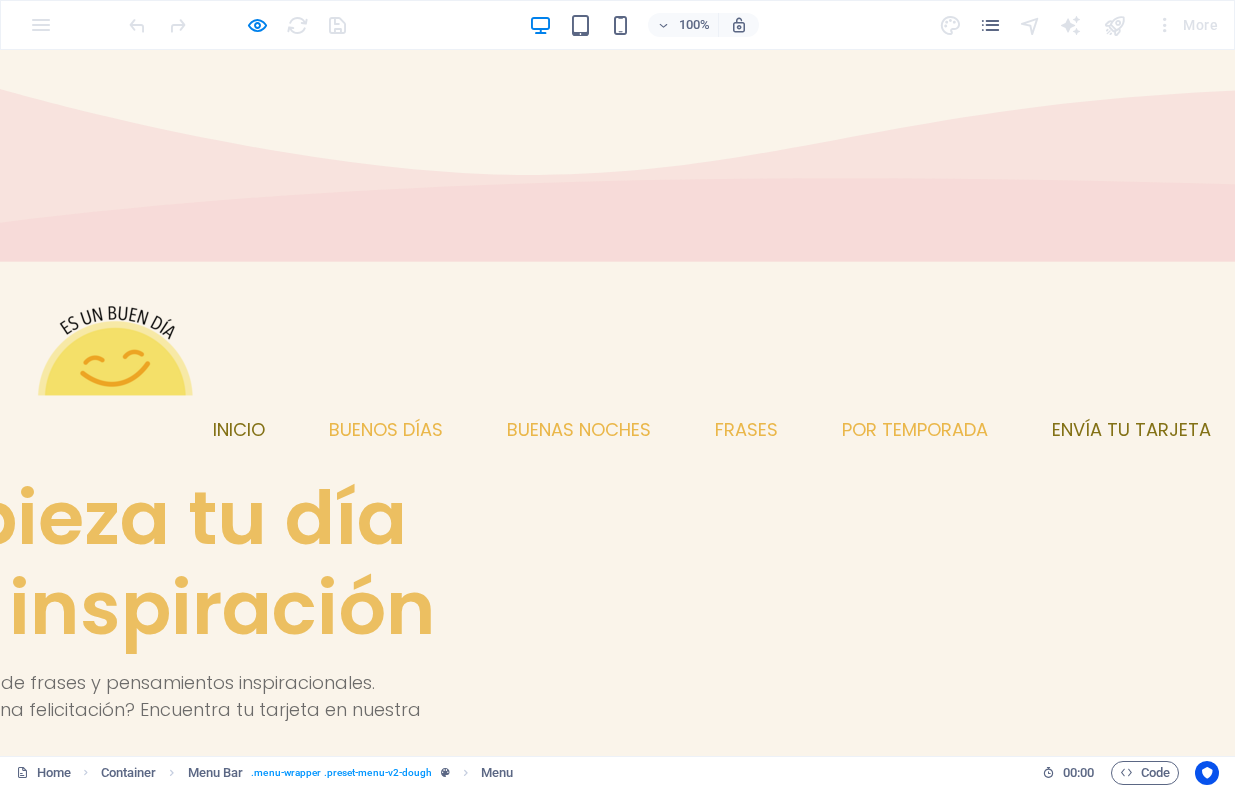 click on "Envía tu tarjeta" at bounding box center [1131, 430] 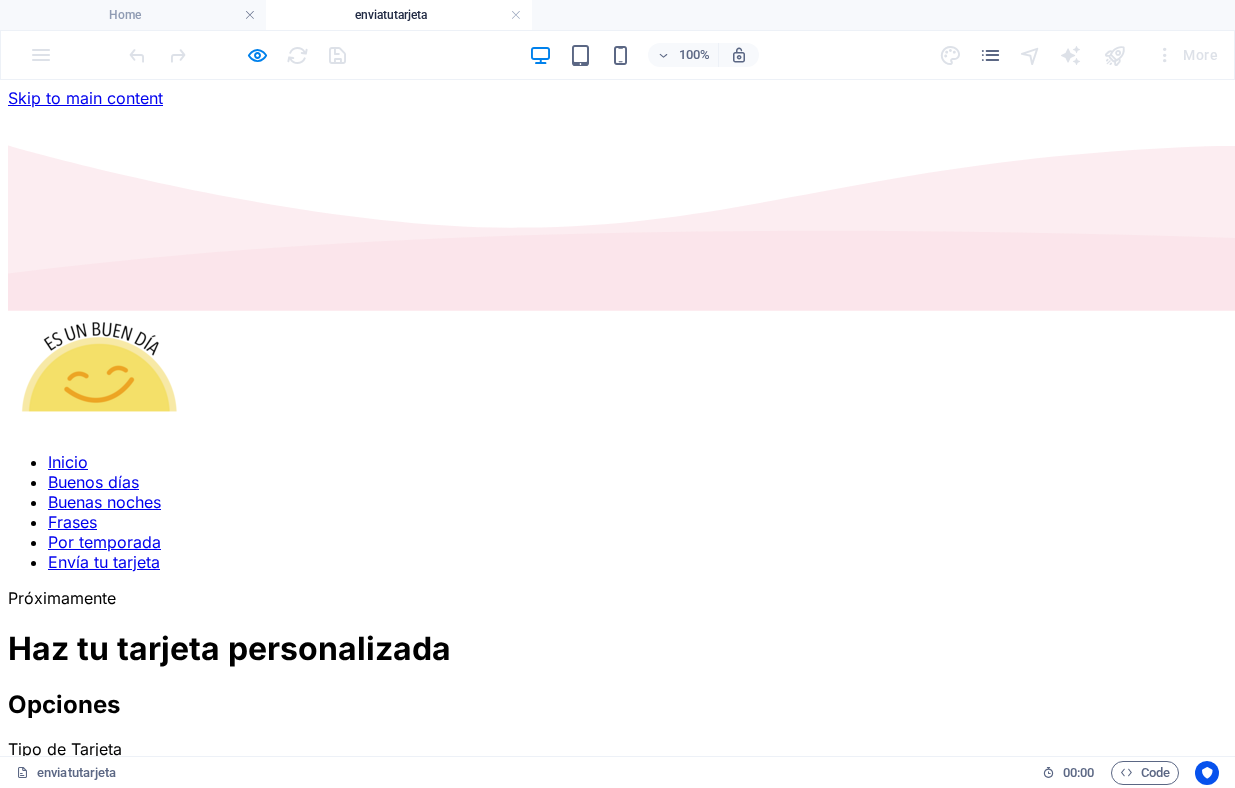 scroll, scrollTop: 0, scrollLeft: 0, axis: both 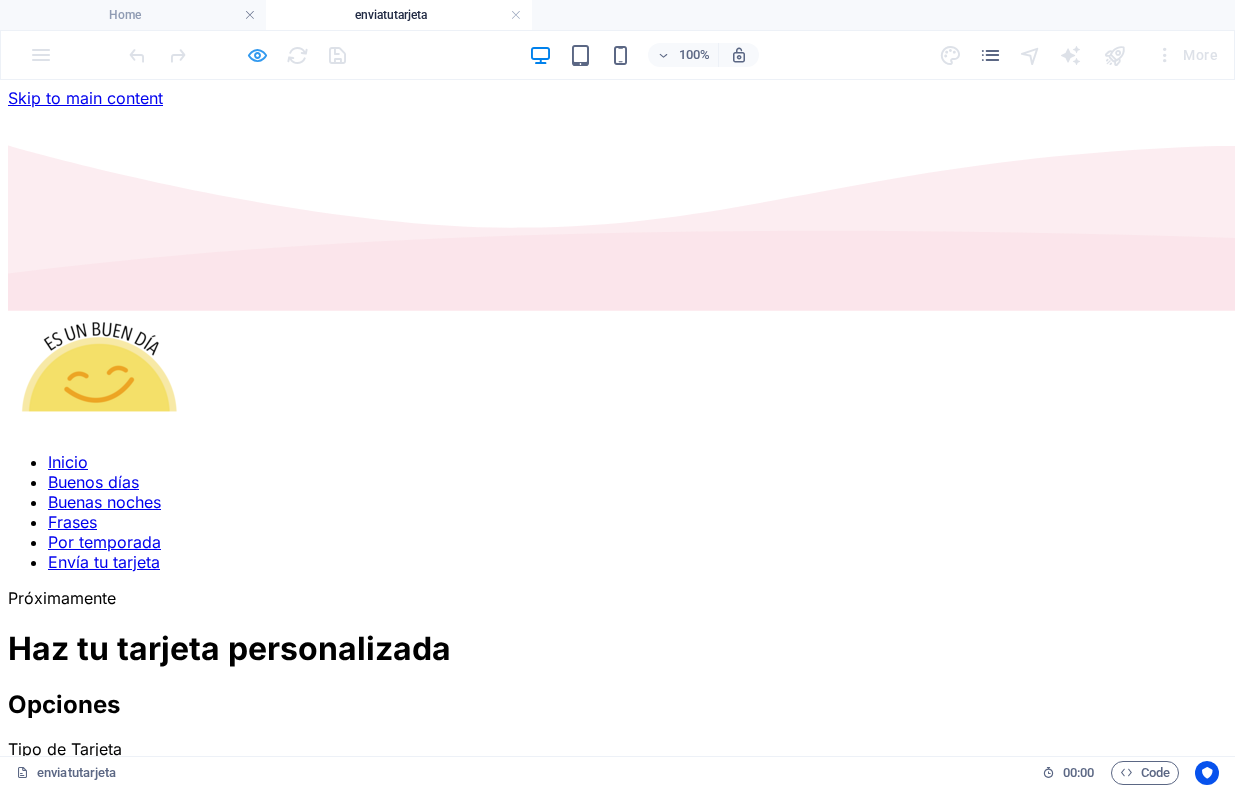 click at bounding box center (257, 55) 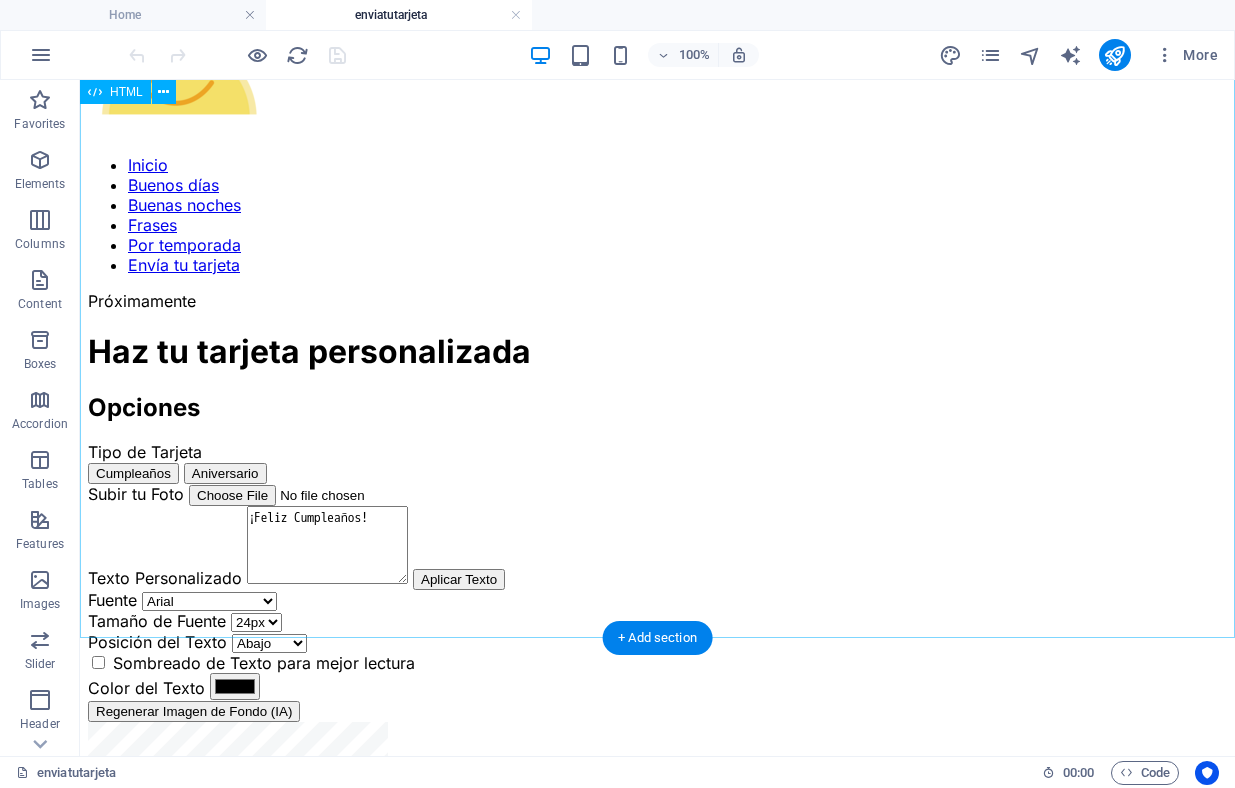 click on "Haz tu tarjeta personalizada
Haz tu tarjeta personalizada
Opciones
Tipo de Tarjeta
Cumpleaños
Aniversario
Subir tu Foto
Texto Personalizado
¡Feliz Cumpleaños!
Aplicar Texto
Fuente
Arial
Georgia
Times New Roman
Courier New
Comic Sans MS
Tamaño de Fuente
18px
24px
30px
36px" at bounding box center [657, 614] 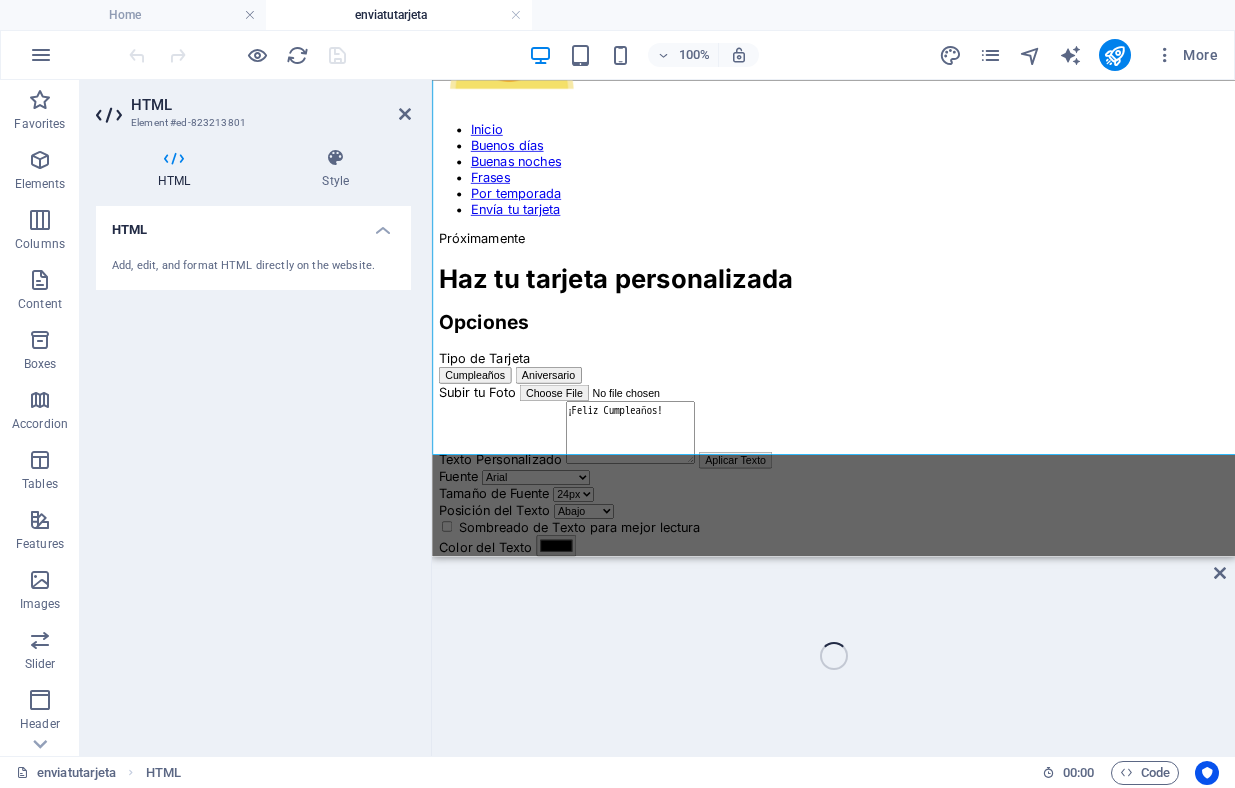 click on "HTML Add, edit, and format HTML directly on the website." at bounding box center (253, 473) 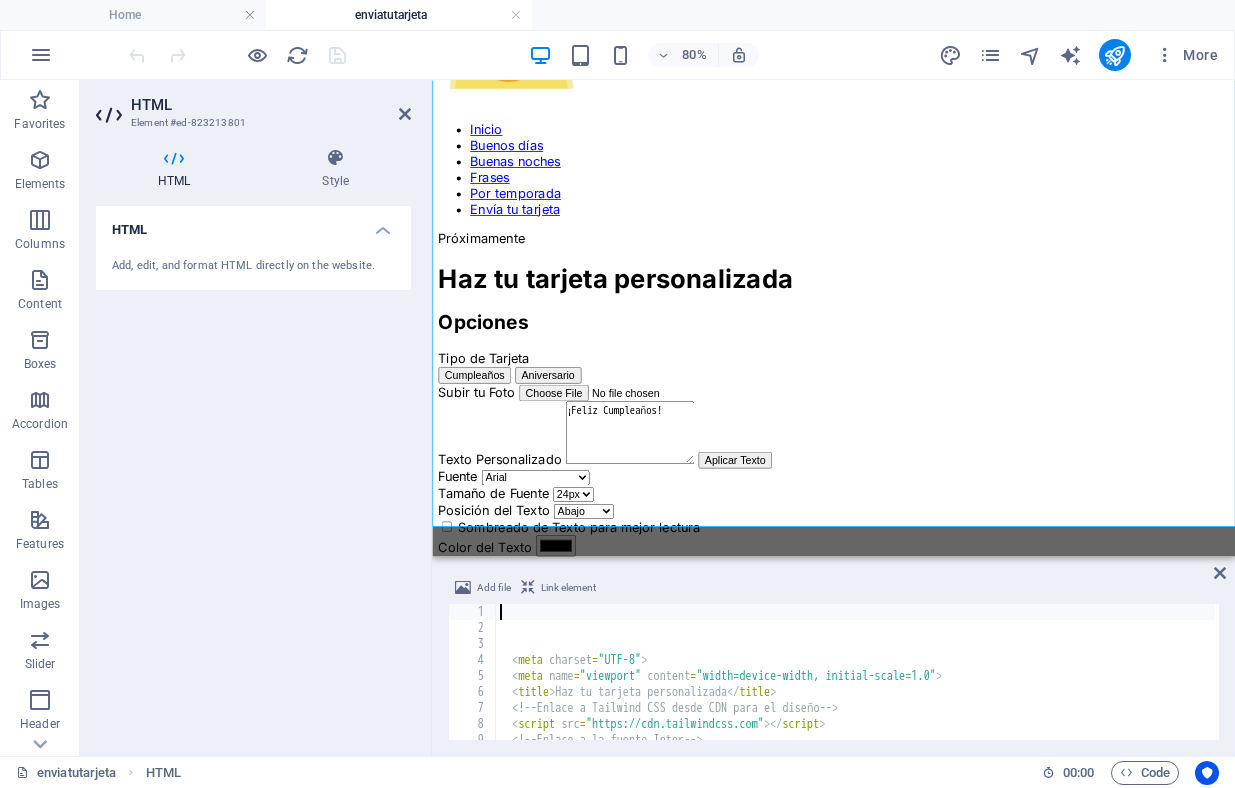 scroll, scrollTop: 387, scrollLeft: 0, axis: vertical 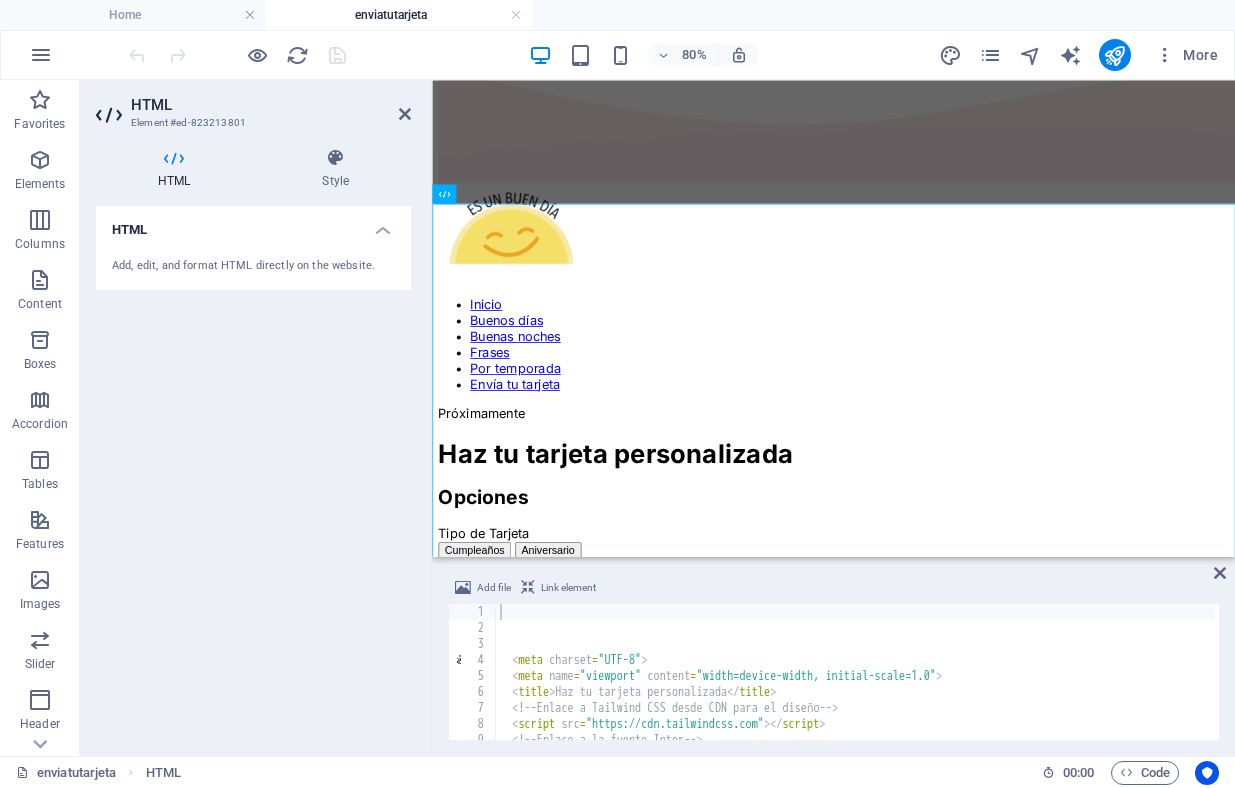 click on "HTML Element #ed-823213801 HTML Style HTML Add, edit, and format HTML directly on the website. Preset Element Layout How this element expands within the layout (Flexbox). Size Default auto px % 1/1 1/2 1/3 1/4 1/5 1/6 1/7 1/8 1/9 1/10 Grow Shrink Order Container layout Visible Visible Opacity 100 % Overflow Spacing Margin Default auto px % rem vw vh Custom Custom auto px % rem vw vh auto px % rem vw vh auto px % rem vw vh auto px % rem vw vh Padding Default px rem % vh vw Custom Custom px rem % vh vw px rem % vh vw px rem % vh vw px rem % vh vw Border Style              - Width 1 auto px rem % vh vw Custom Custom 1 auto px rem % vh vw 1 auto px rem % vh vw 1 auto px rem % vh vw 1 auto px rem % vh vw  - Color Round corners Default px rem % vh vw Custom Custom px rem % vh vw px rem % vh vw px rem % vh vw px rem % vh vw Shadow Default None Outside Inside Color X offset 0 px rem vh vw Y offset 0 px rem vh vw Blur 0 px rem % vh vw Spread 0 px rem vh vw Text Shadow Default None Outside Color X offset 0 px" at bounding box center (256, 418) 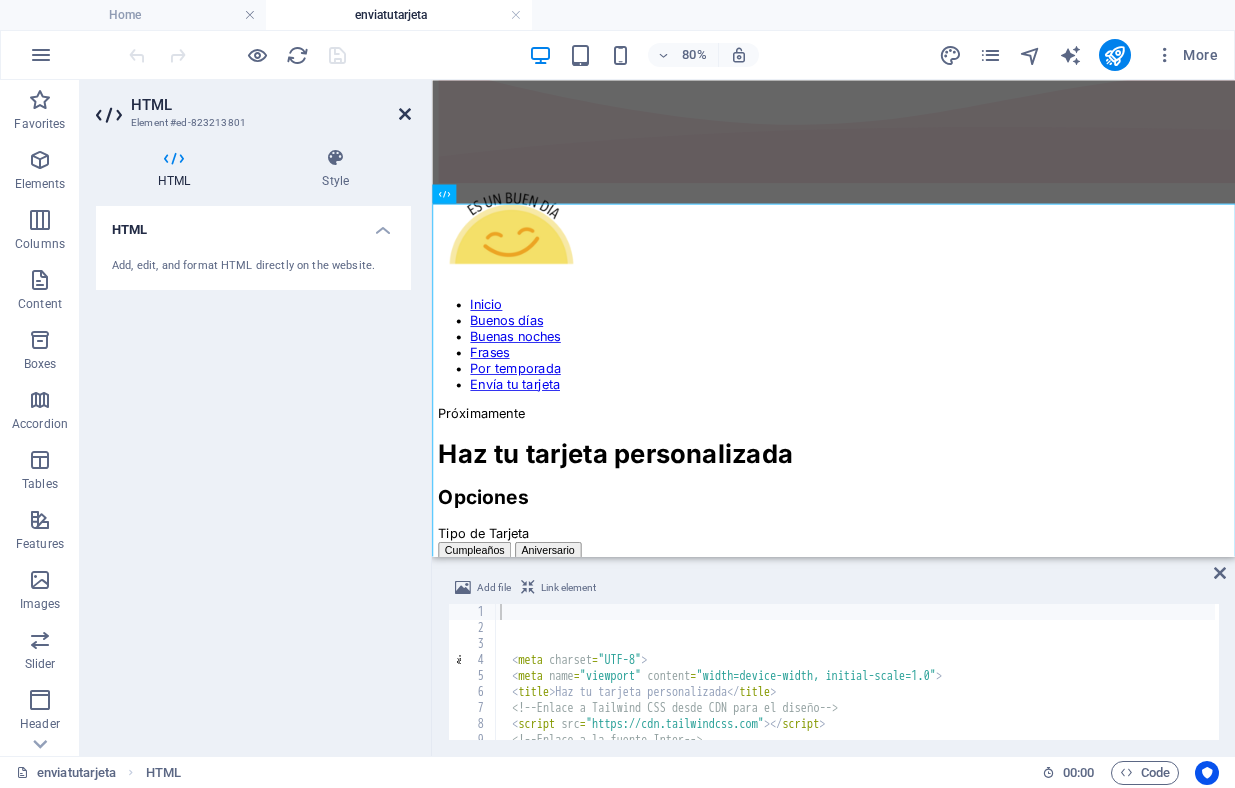 click at bounding box center (405, 114) 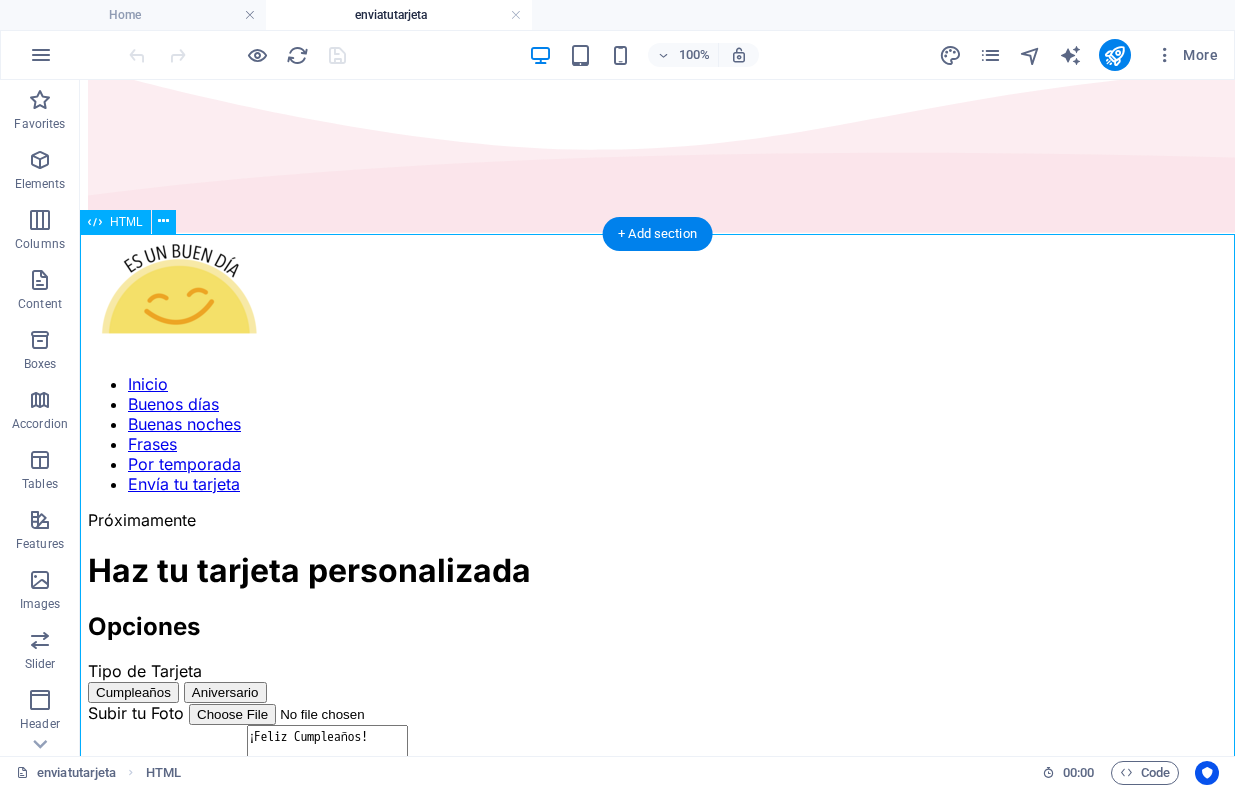 click on "Haz tu tarjeta personalizada
Haz tu tarjeta personalizada
Opciones
Tipo de Tarjeta
Cumpleaños
Aniversario
Subir tu Foto
Texto Personalizado
¡Feliz Cumpleaños!
Aplicar Texto
Fuente
Arial
Georgia
Times New Roman
Courier New
Comic Sans MS
Tamaño de Fuente
18px
24px
30px
36px" at bounding box center [657, 833] 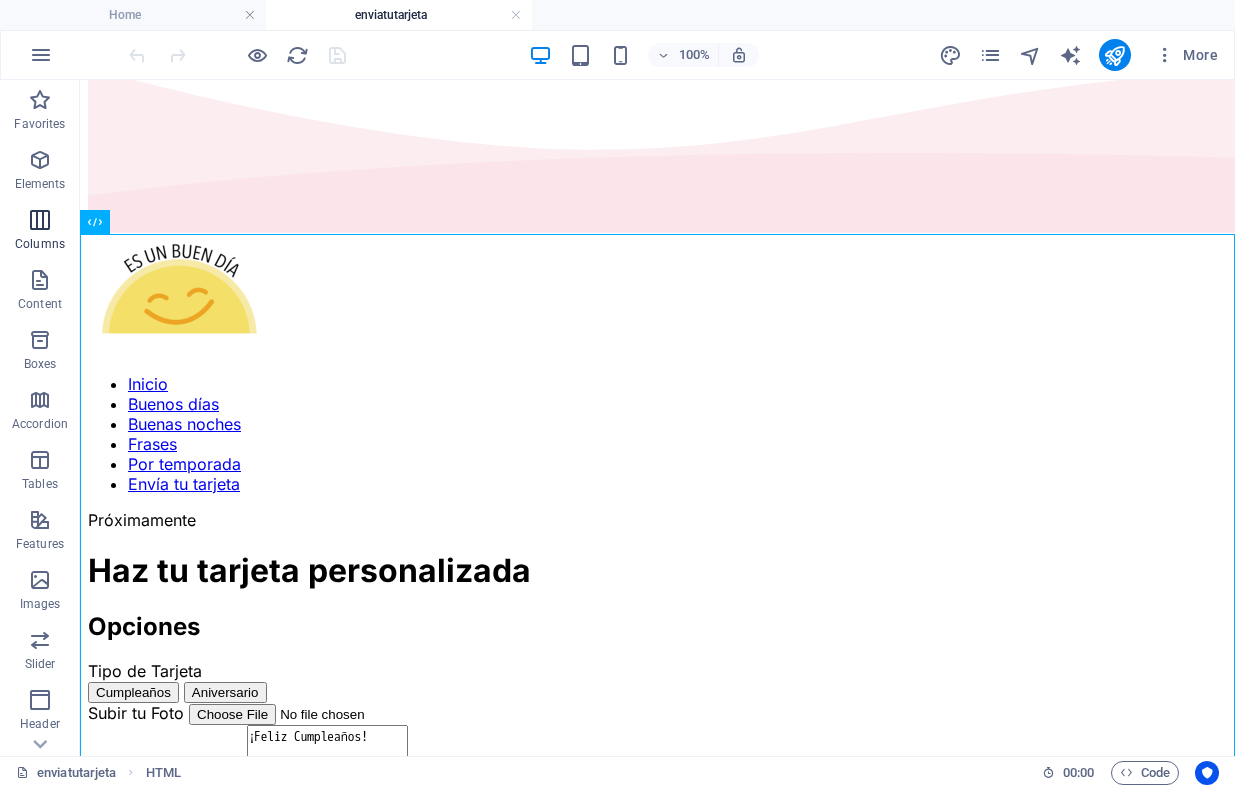 click at bounding box center [40, 220] 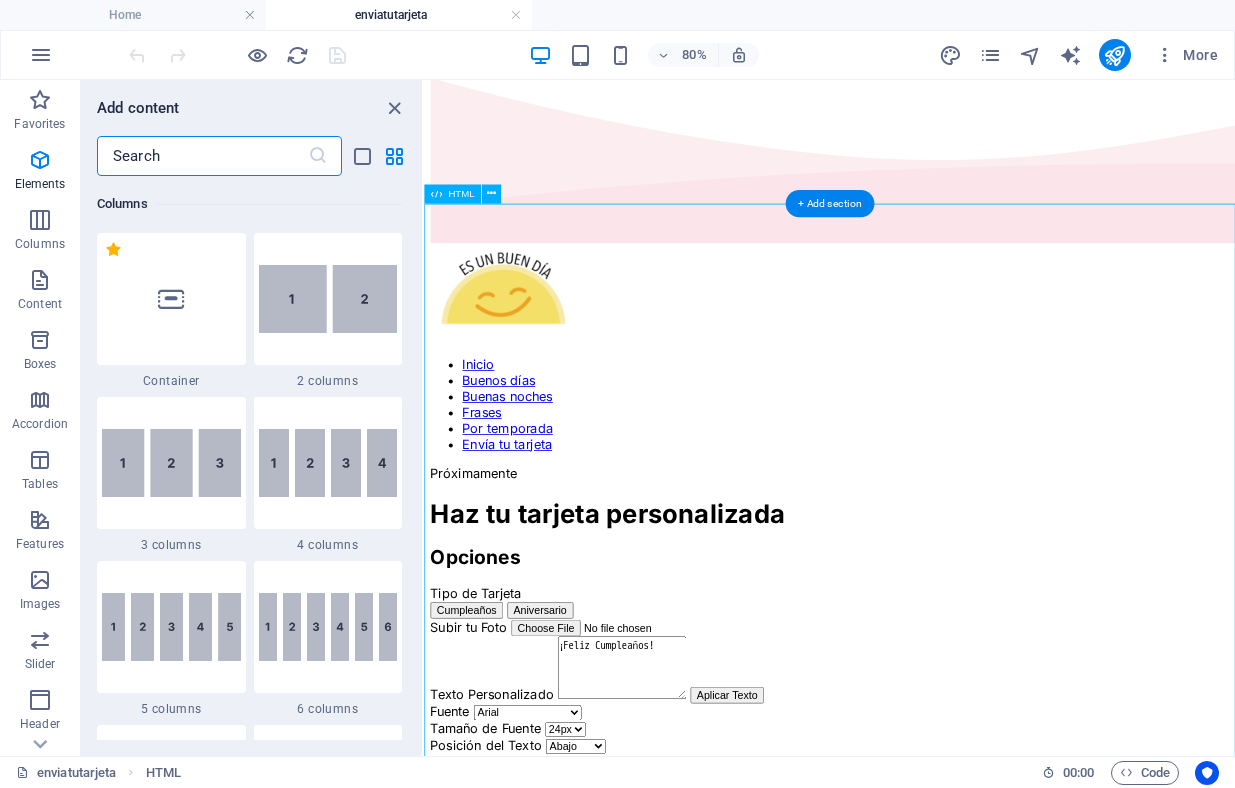 scroll, scrollTop: 990, scrollLeft: 0, axis: vertical 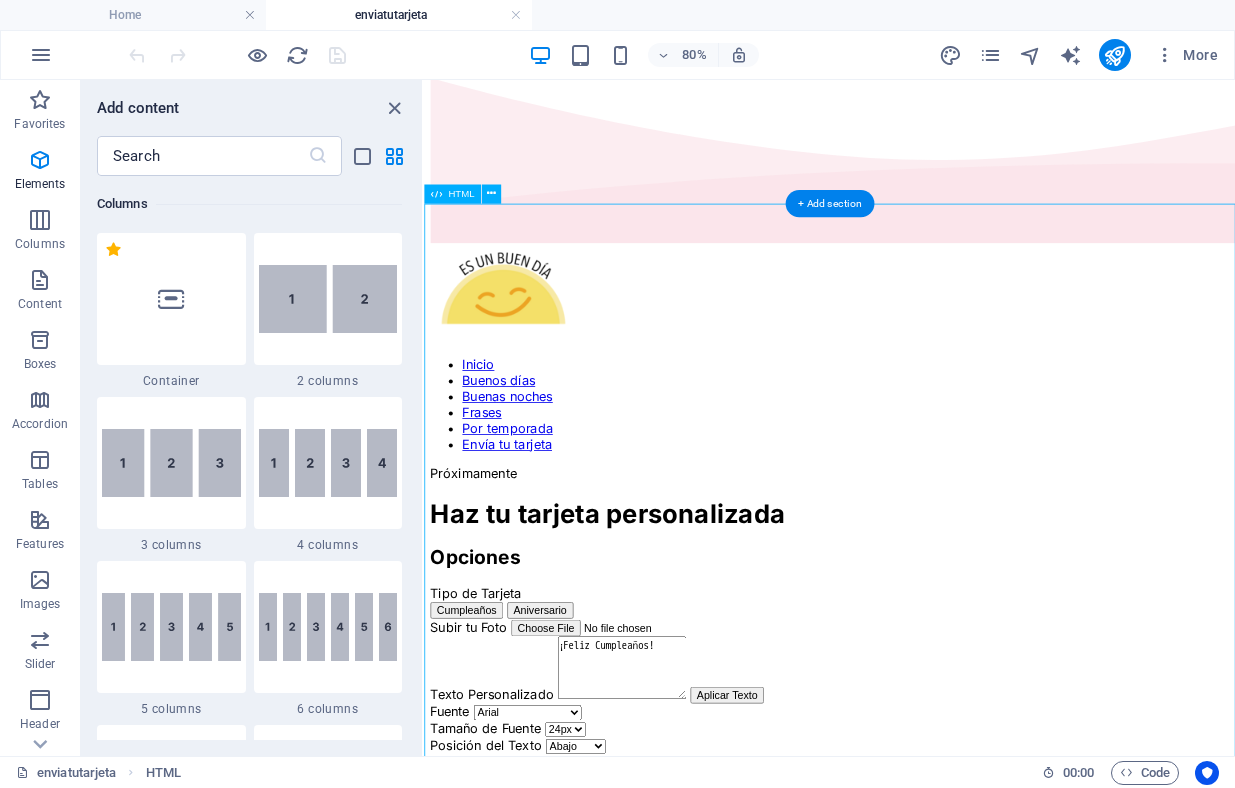 click on "Haz tu tarjeta personalizada
Haz tu tarjeta personalizada
Opciones
Tipo de Tarjeta
Cumpleaños
Aniversario
Subir tu Foto
Texto Personalizado
¡Feliz Cumpleaños!
Aplicar Texto
Fuente
Arial
Georgia
Times New Roman
Courier New
Comic Sans MS
Tamaño de Fuente
18px
24px
30px
36px" at bounding box center (931, 884) 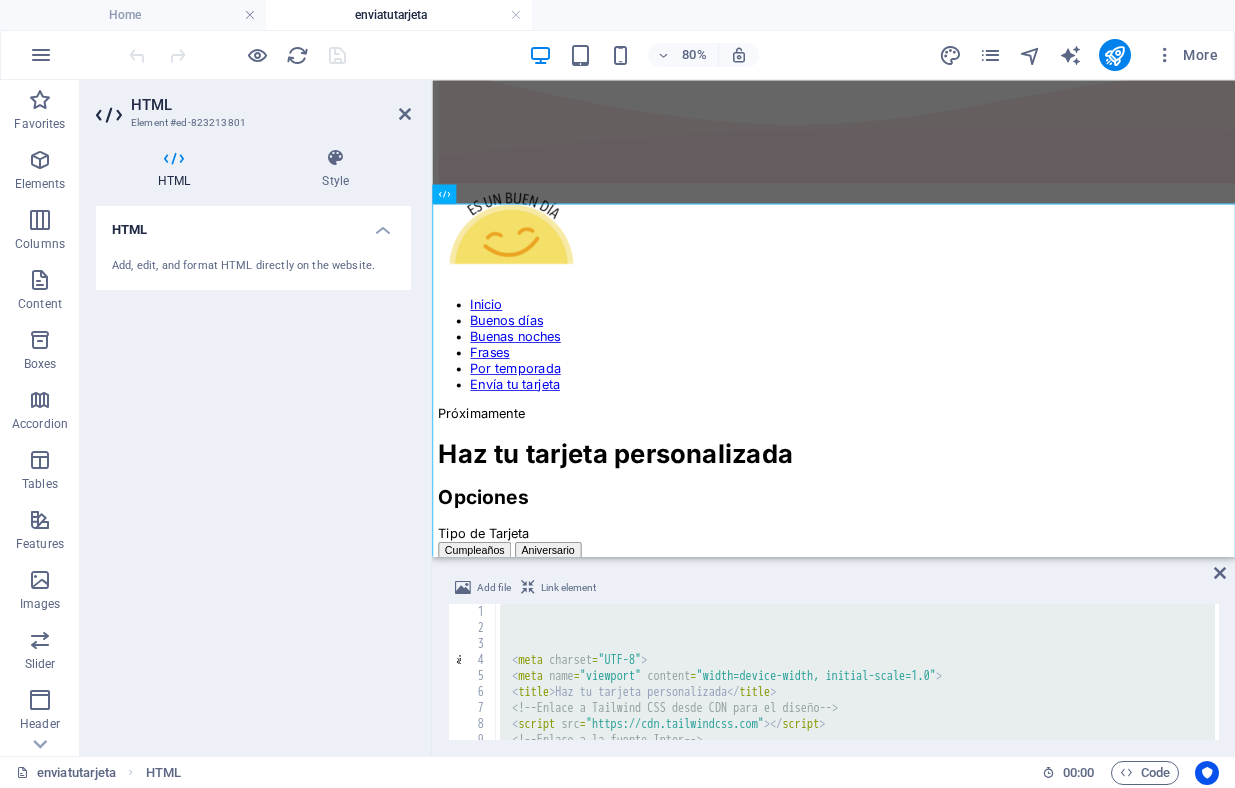 type 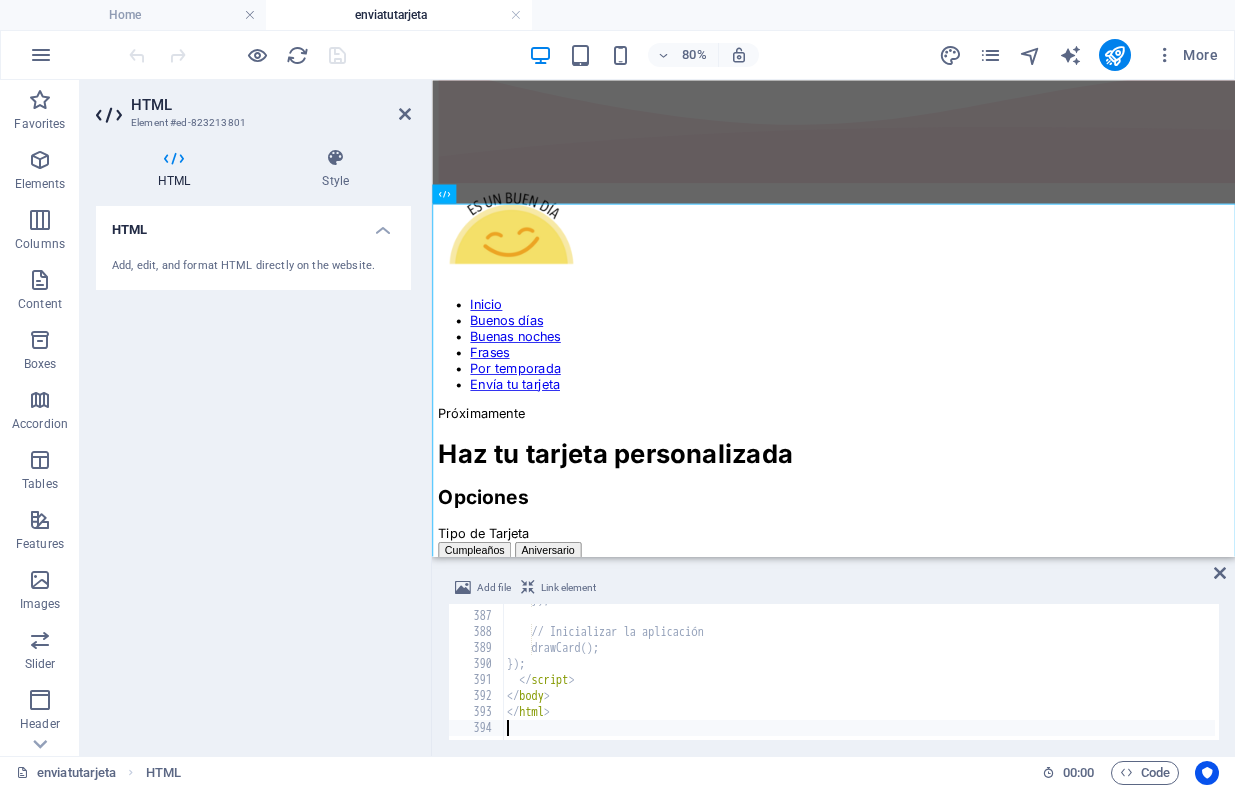 scroll, scrollTop: 6172, scrollLeft: 0, axis: vertical 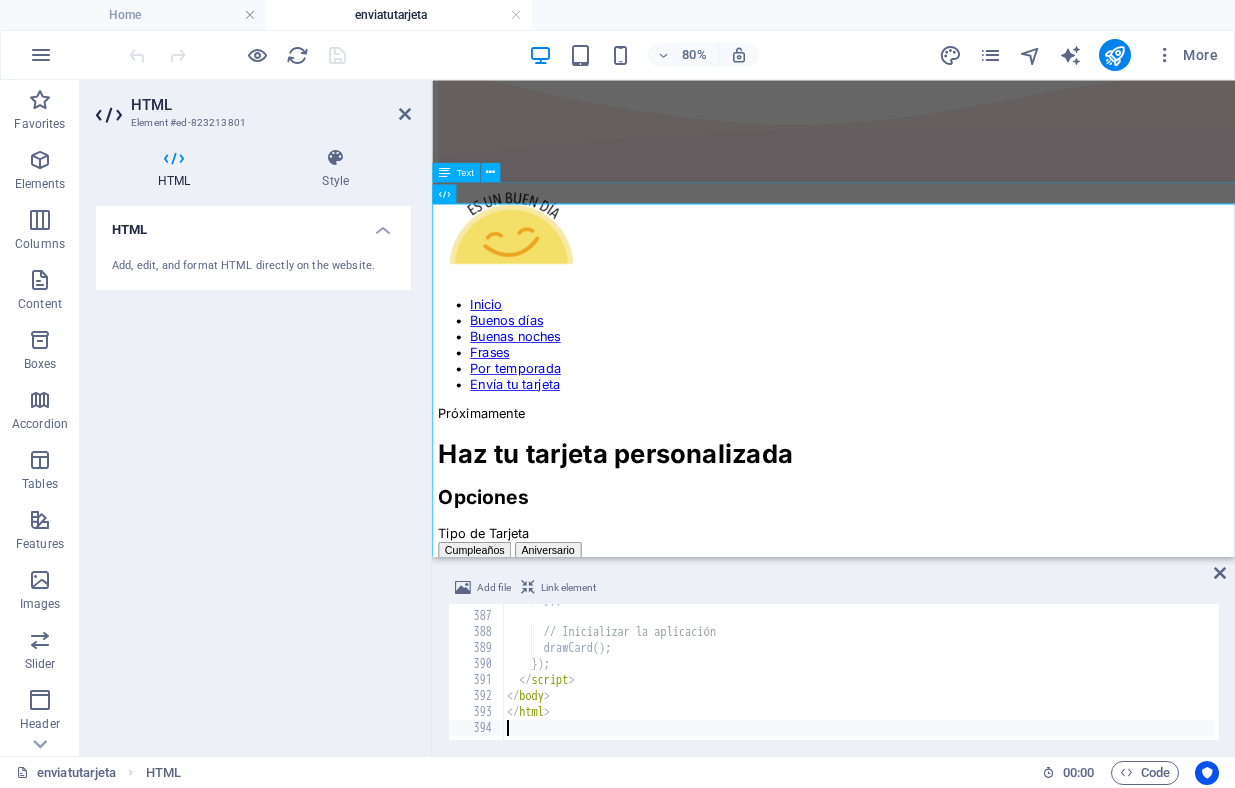 click on "Próximamente" at bounding box center [934, 496] 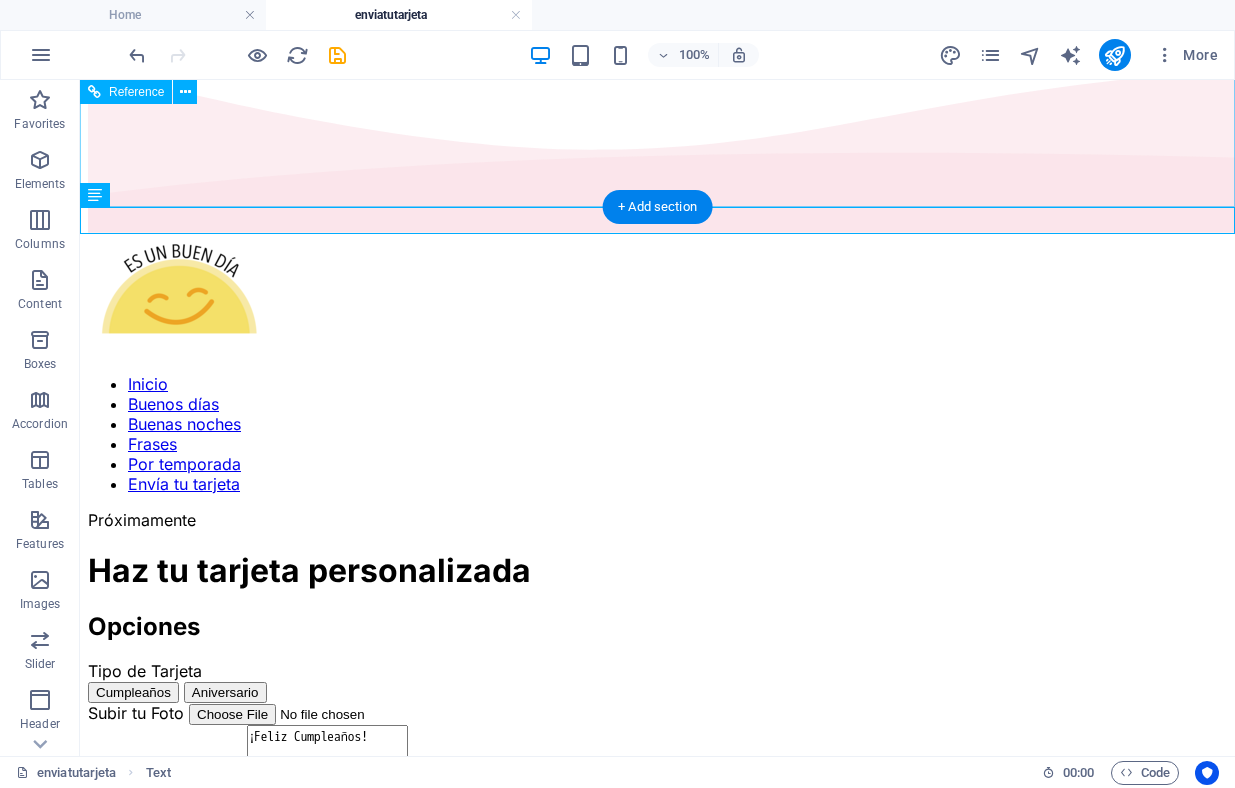 click on "Inicio Buenos días Buenas noches Frases Por temporada Envía tu tarjeta" at bounding box center (657, 365) 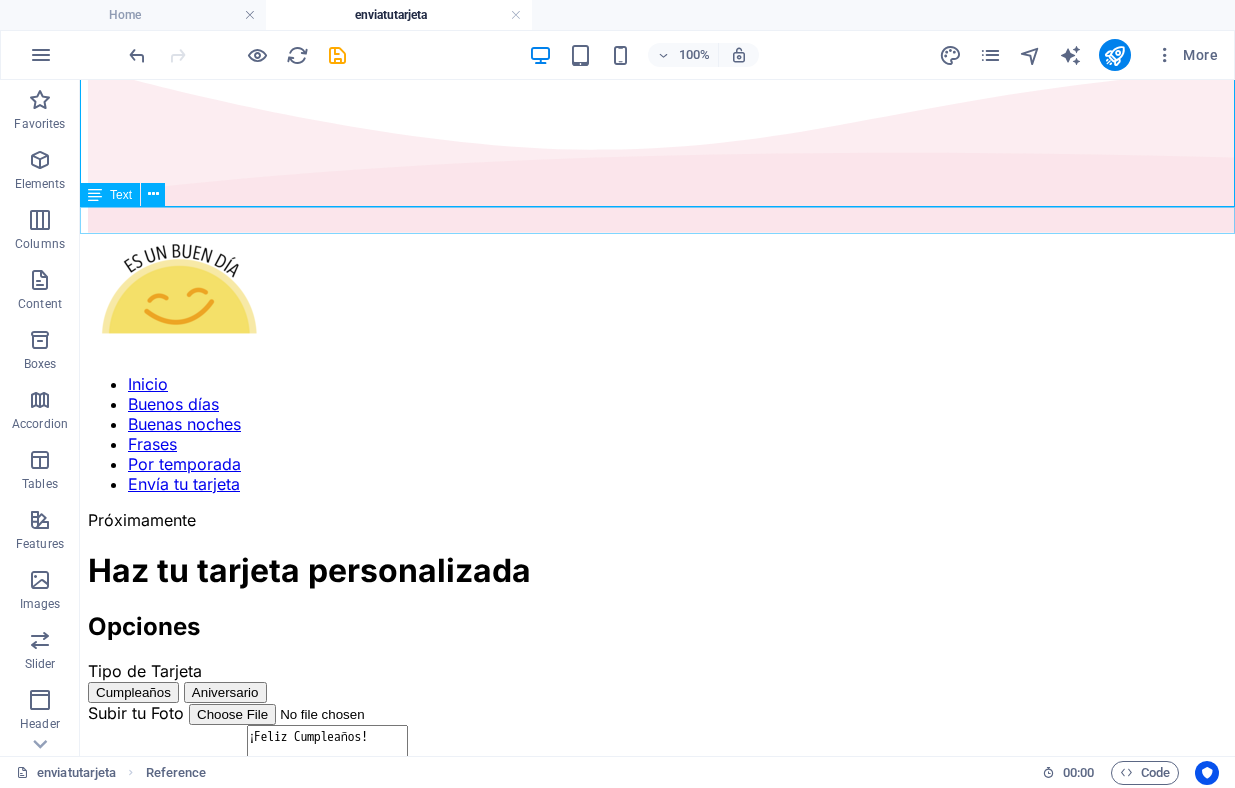 click on "Próximamente" at bounding box center [657, 520] 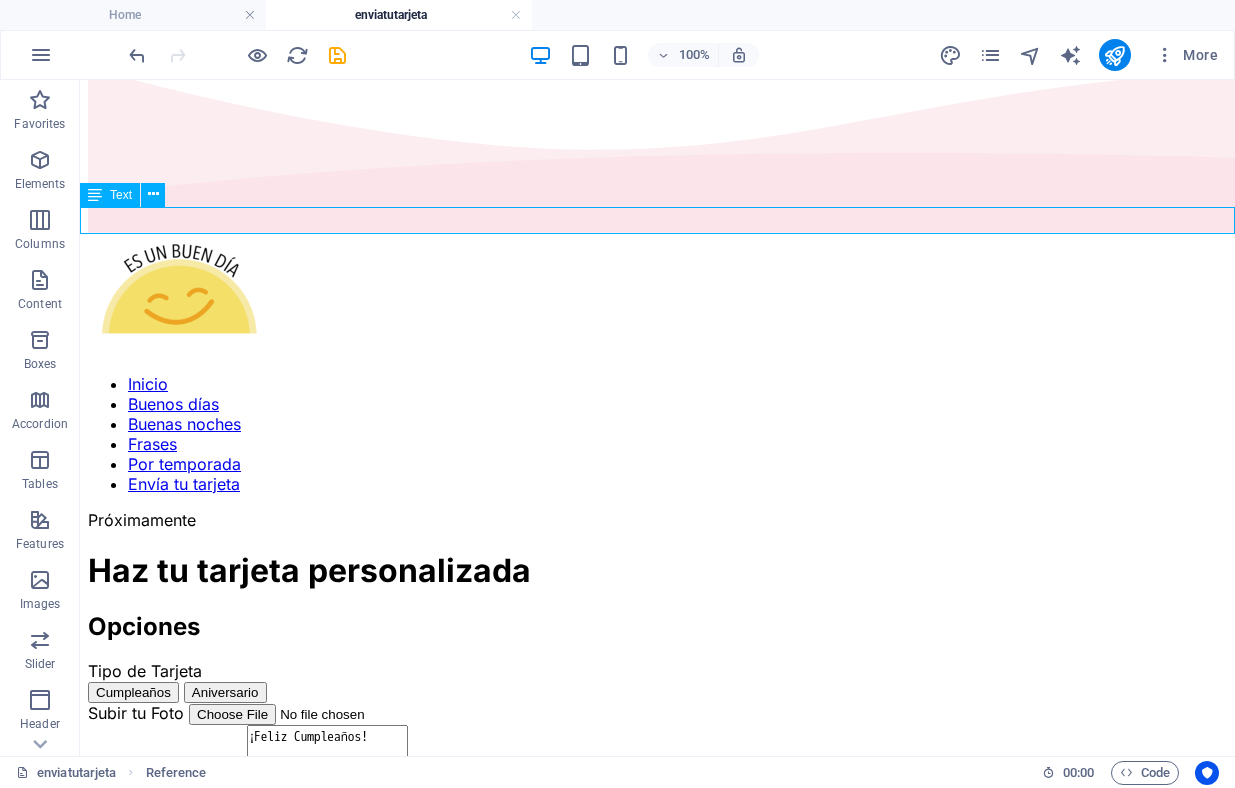click on "Próximamente" at bounding box center (657, 520) 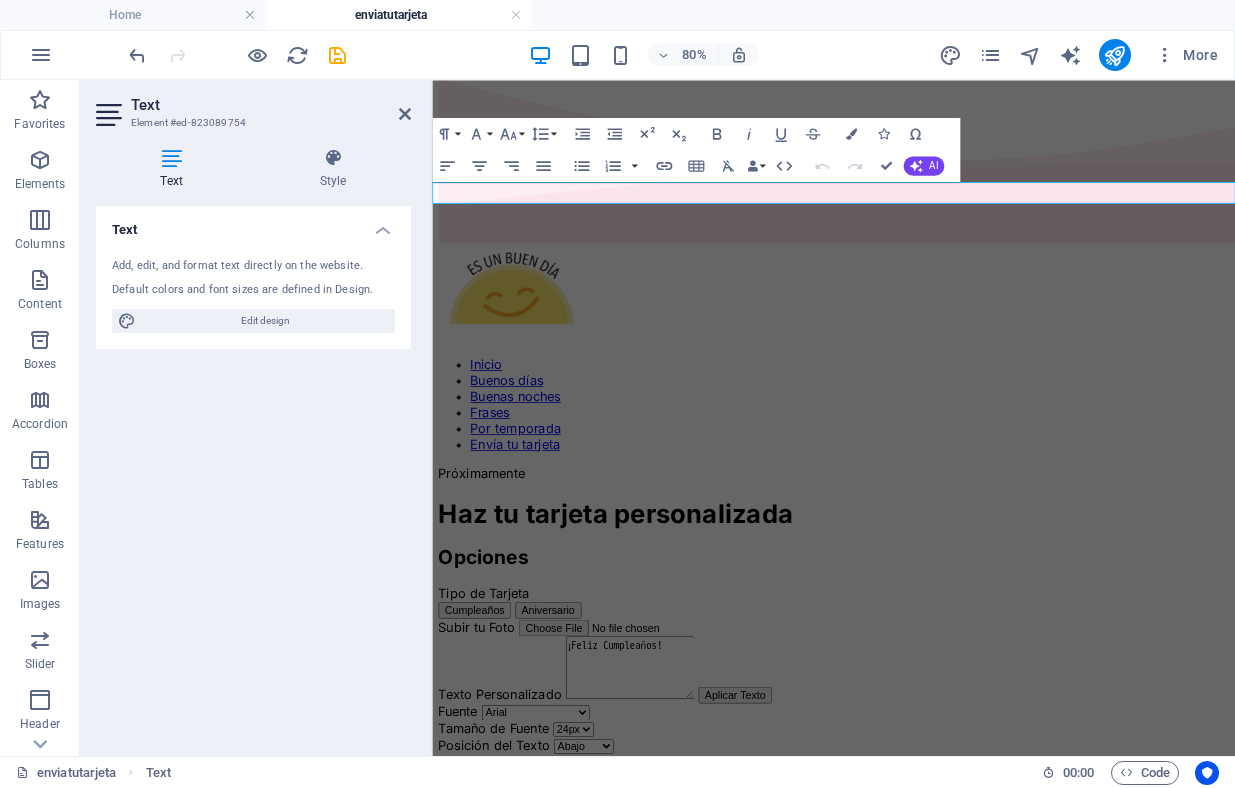 click on "Tipo de Tarjeta" at bounding box center (657, 418) 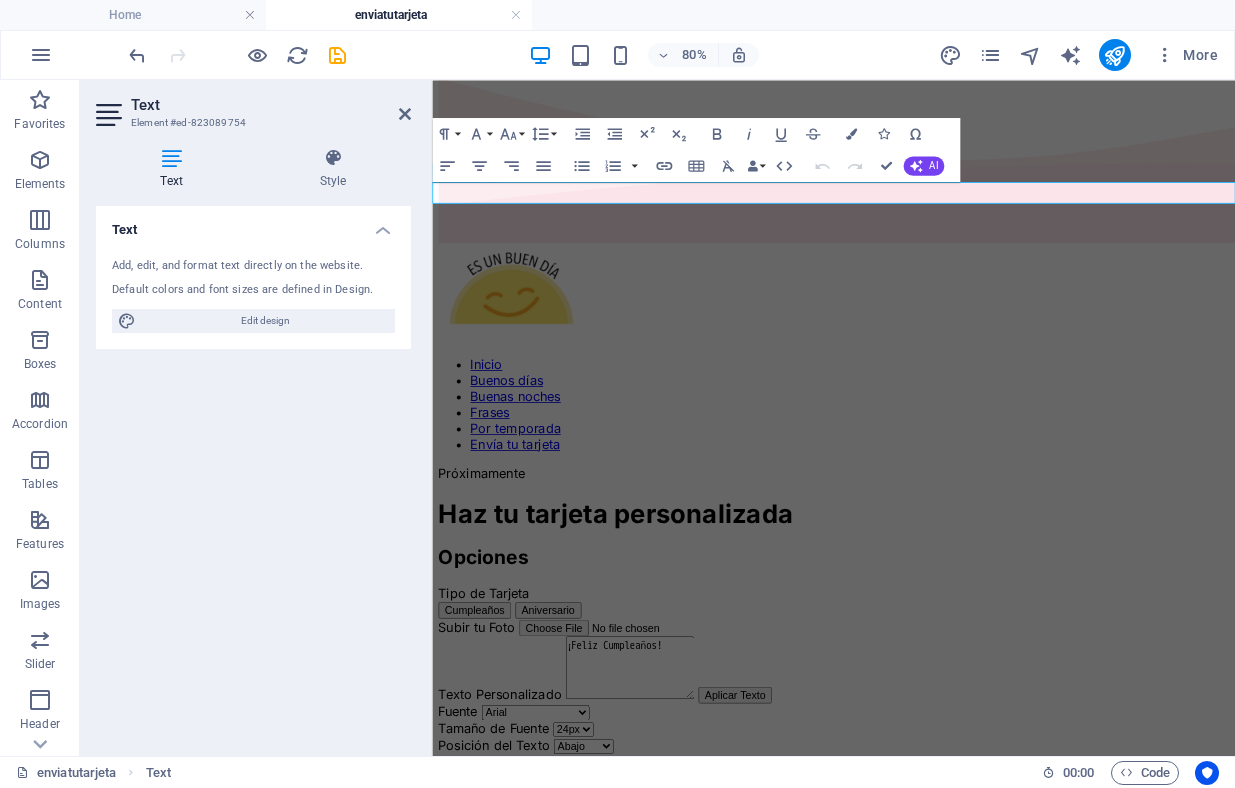 click on "Próximamente" at bounding box center (934, 571) 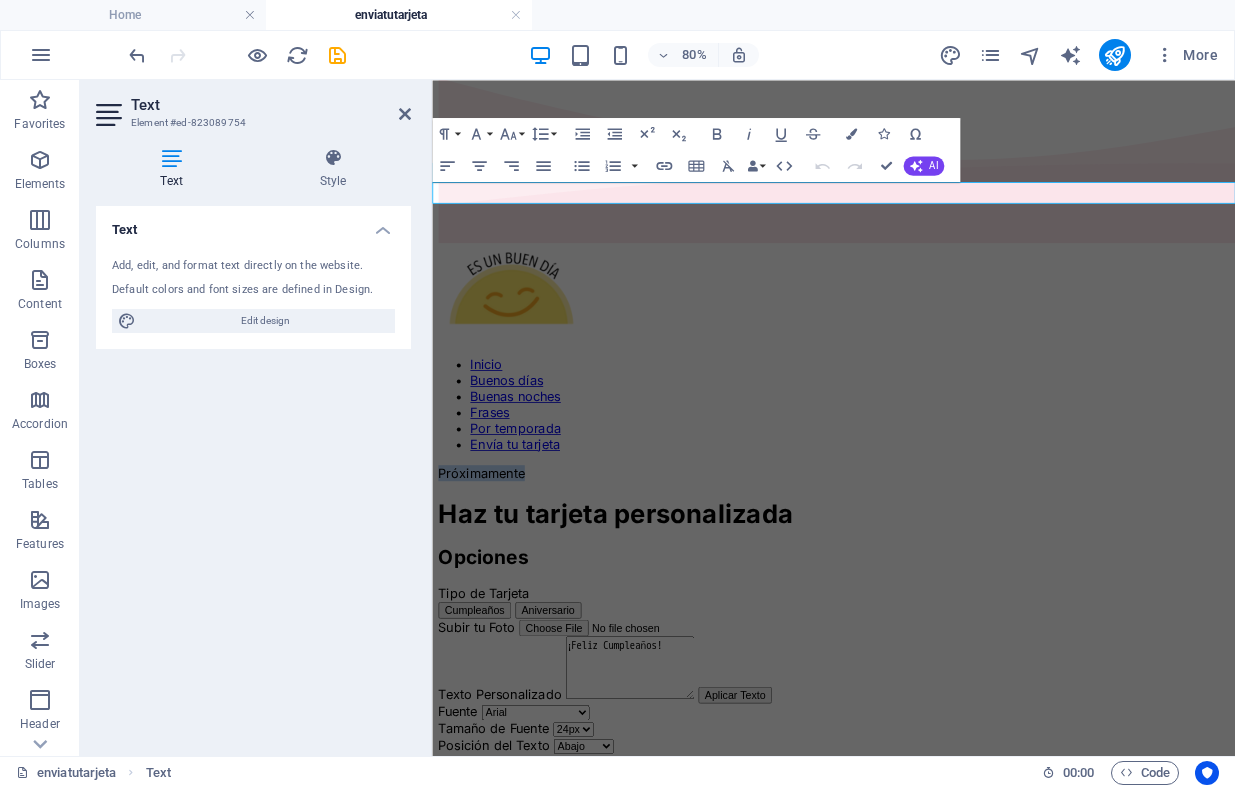 click on "Próximamente" at bounding box center [934, 571] 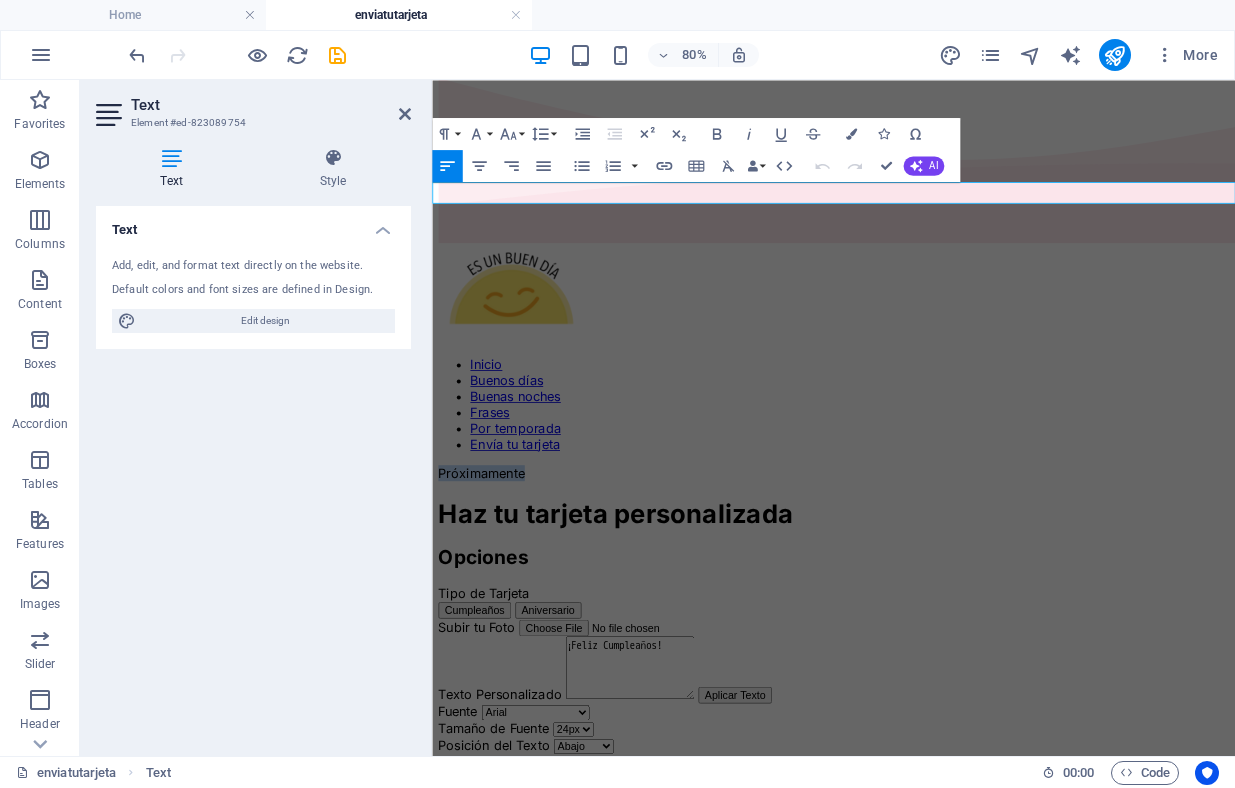 type 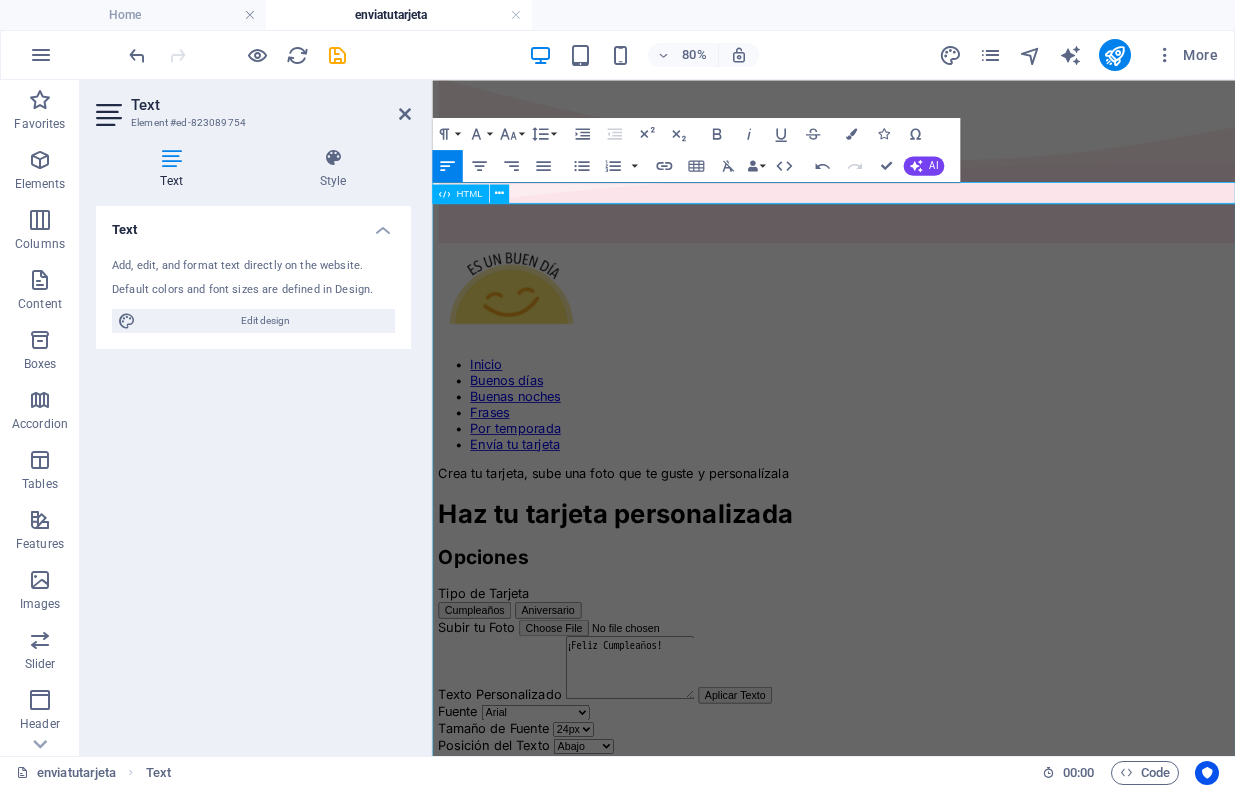 click on "Haz tu tarjeta personalizada
Haz tu tarjeta personalizada
Opciones
Tipo de Tarjeta
Cumpleaños
Aniversario
Subir tu Foto
Texto Personalizado
¡Feliz Cumpleaños!
Aplicar Texto
Fuente
Arial
Georgia
Times New Roman
Courier New
Comic Sans MS
Tamaño de Fuente
18px
24px
30px
36px" at bounding box center (934, 873) 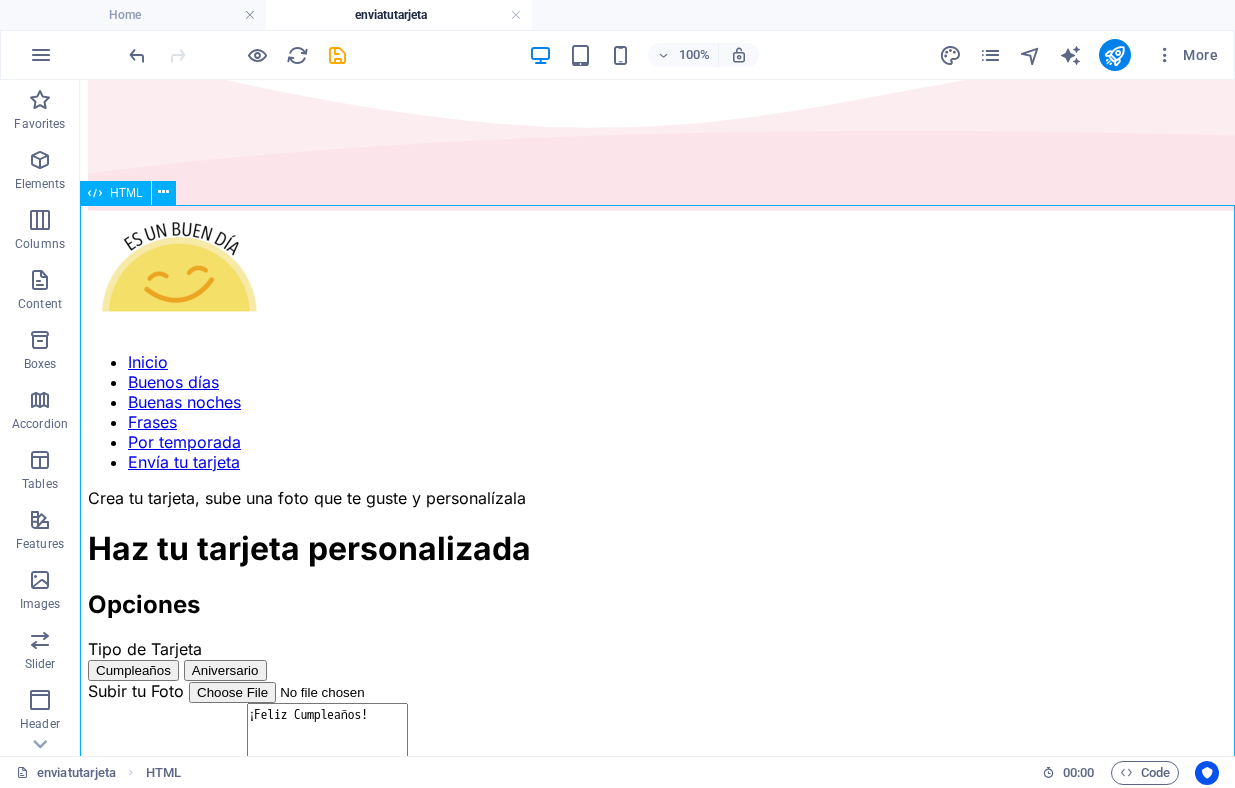 scroll, scrollTop: 107, scrollLeft: 0, axis: vertical 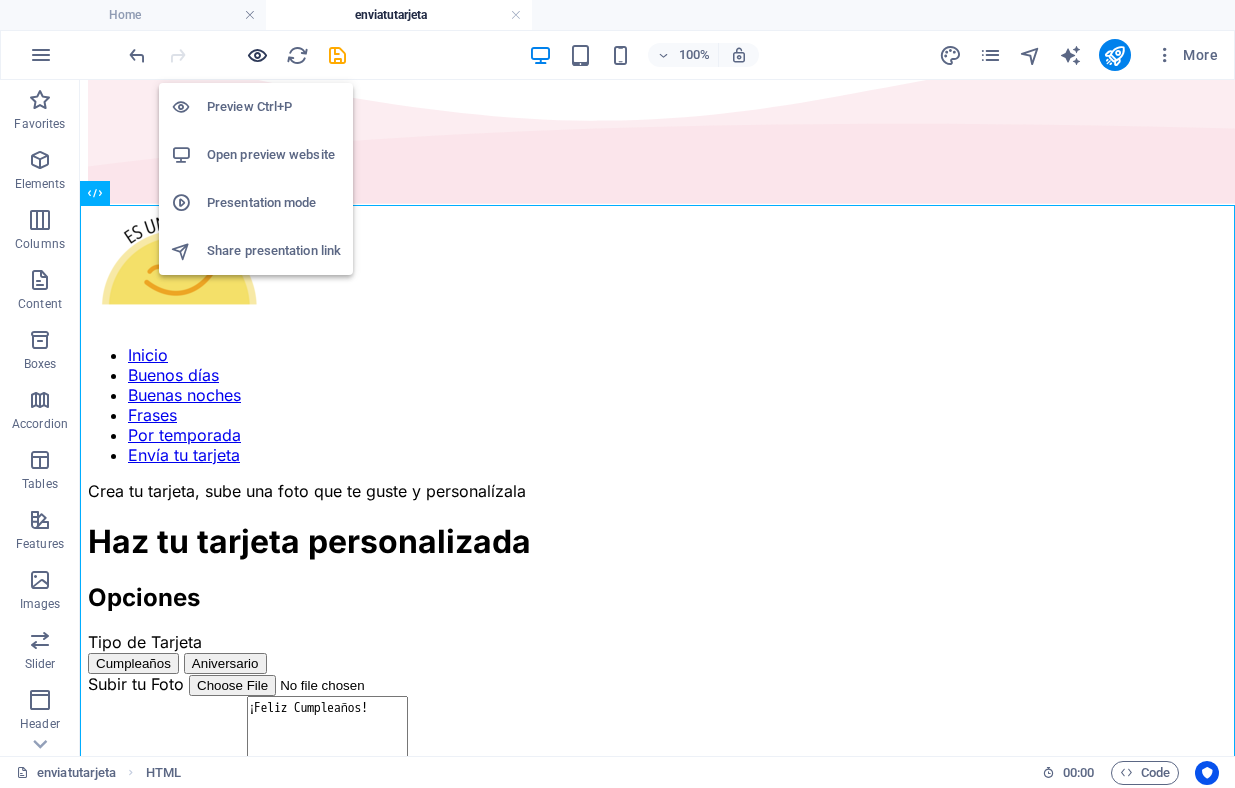 click at bounding box center [257, 55] 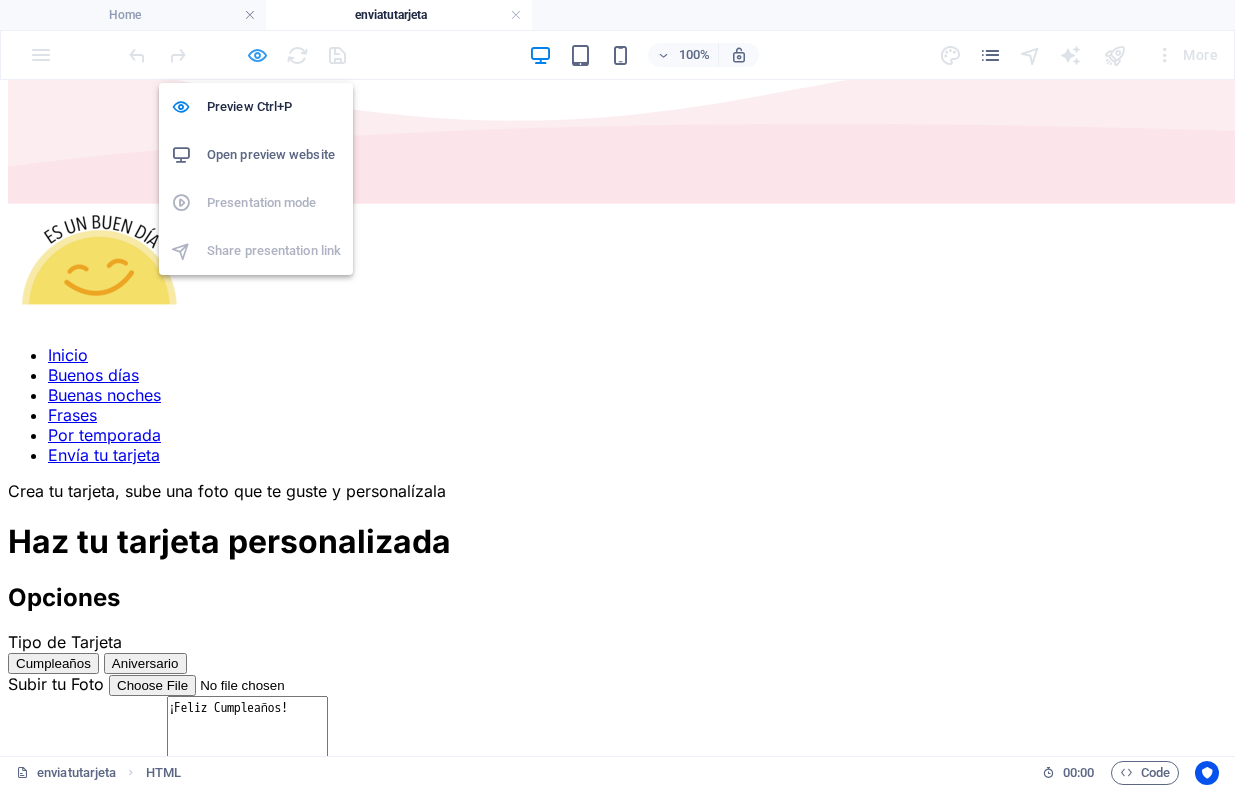 click at bounding box center [257, 55] 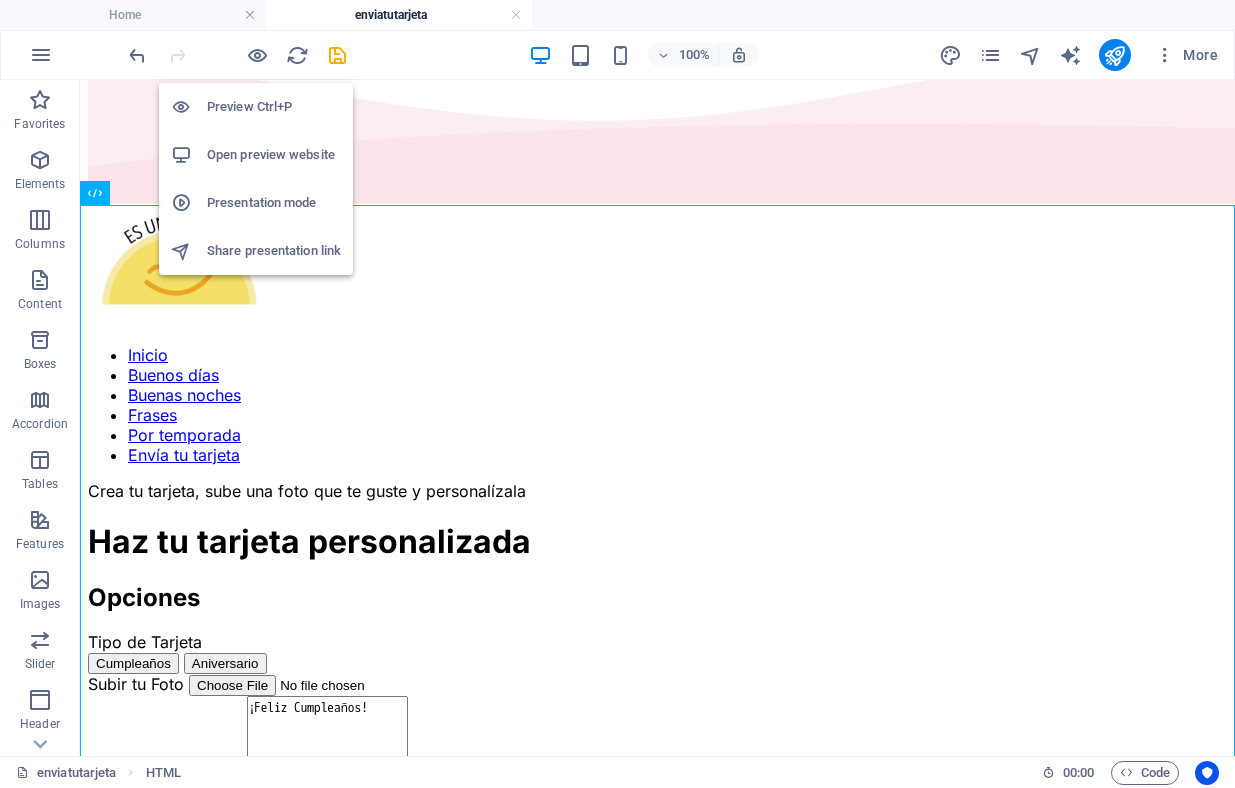 click on "Open preview website" at bounding box center (274, 155) 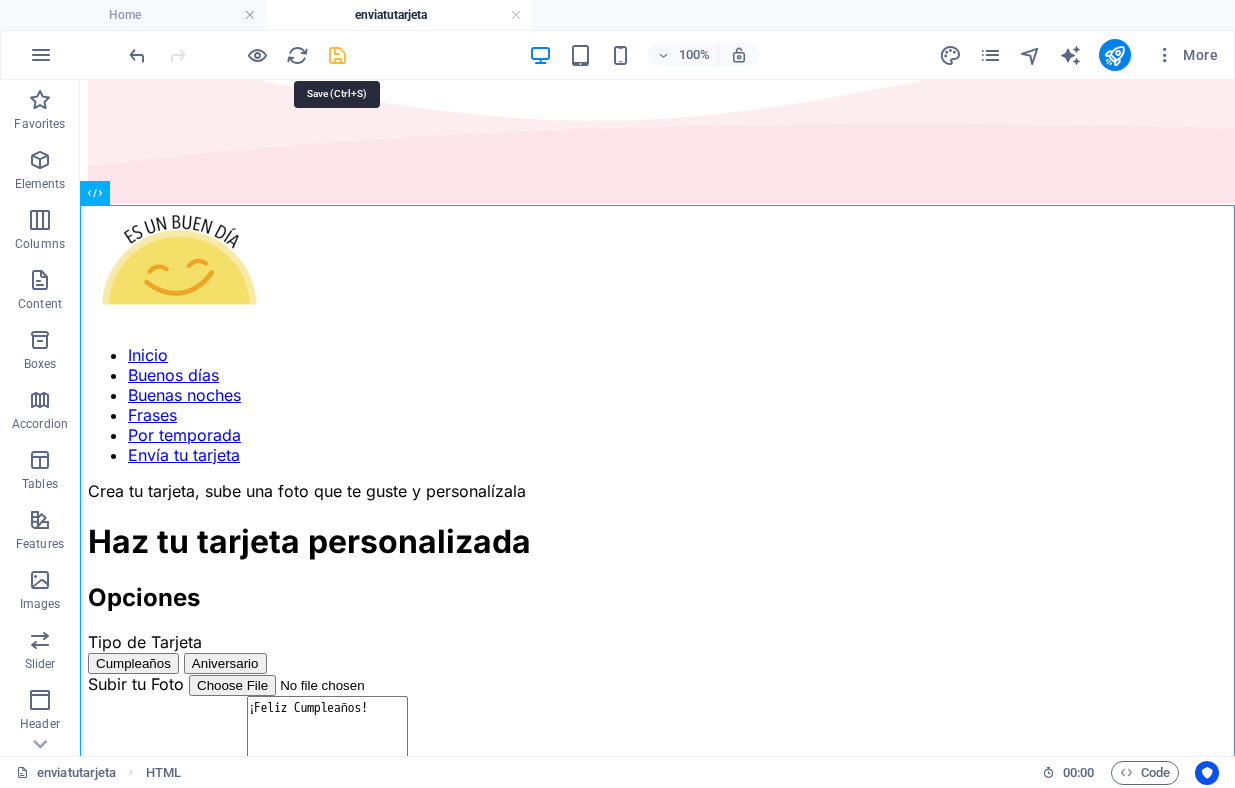 click at bounding box center (337, 55) 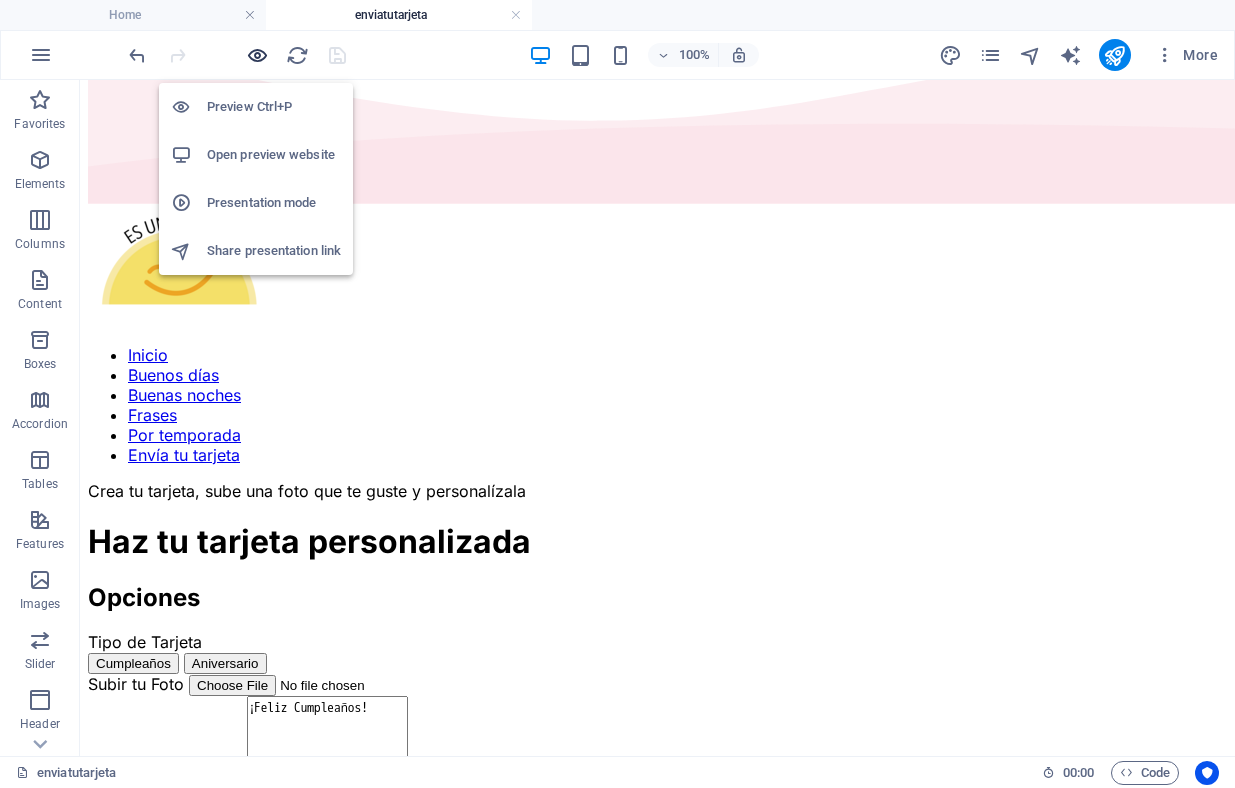 click at bounding box center [257, 55] 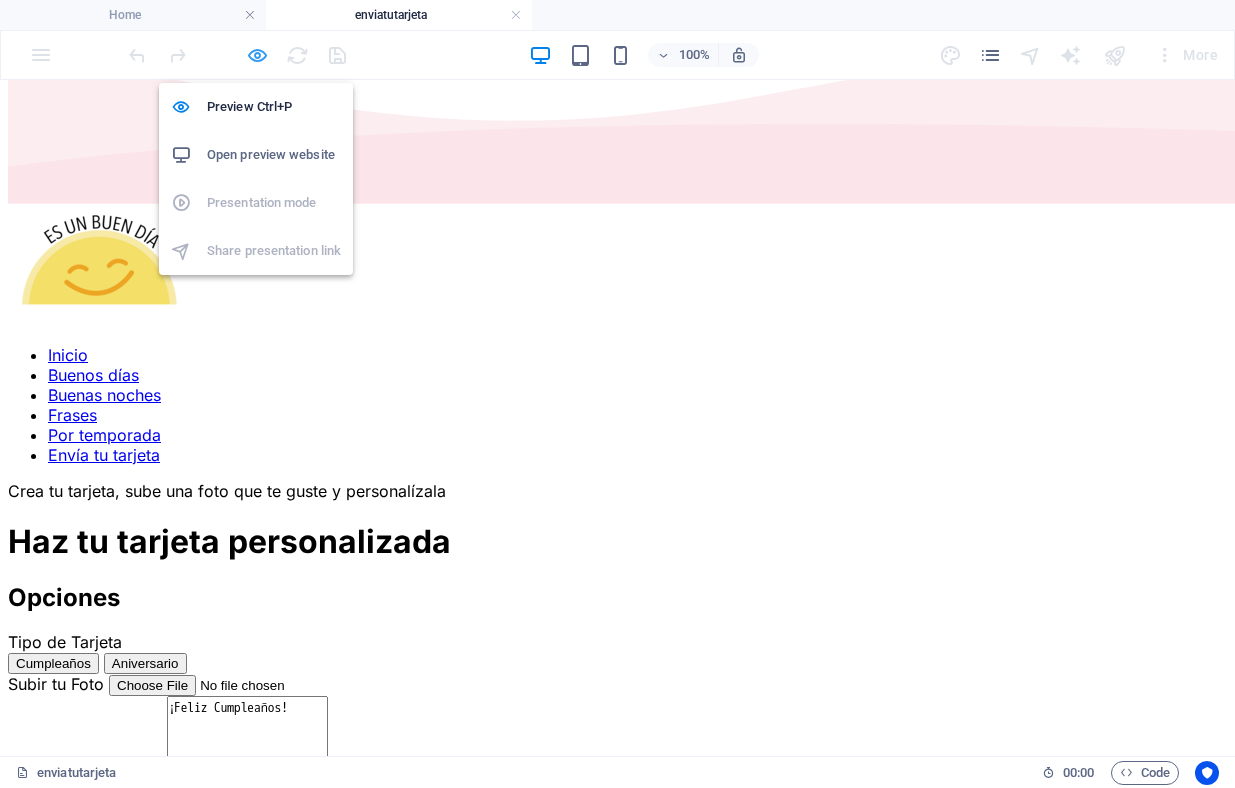 click at bounding box center [257, 55] 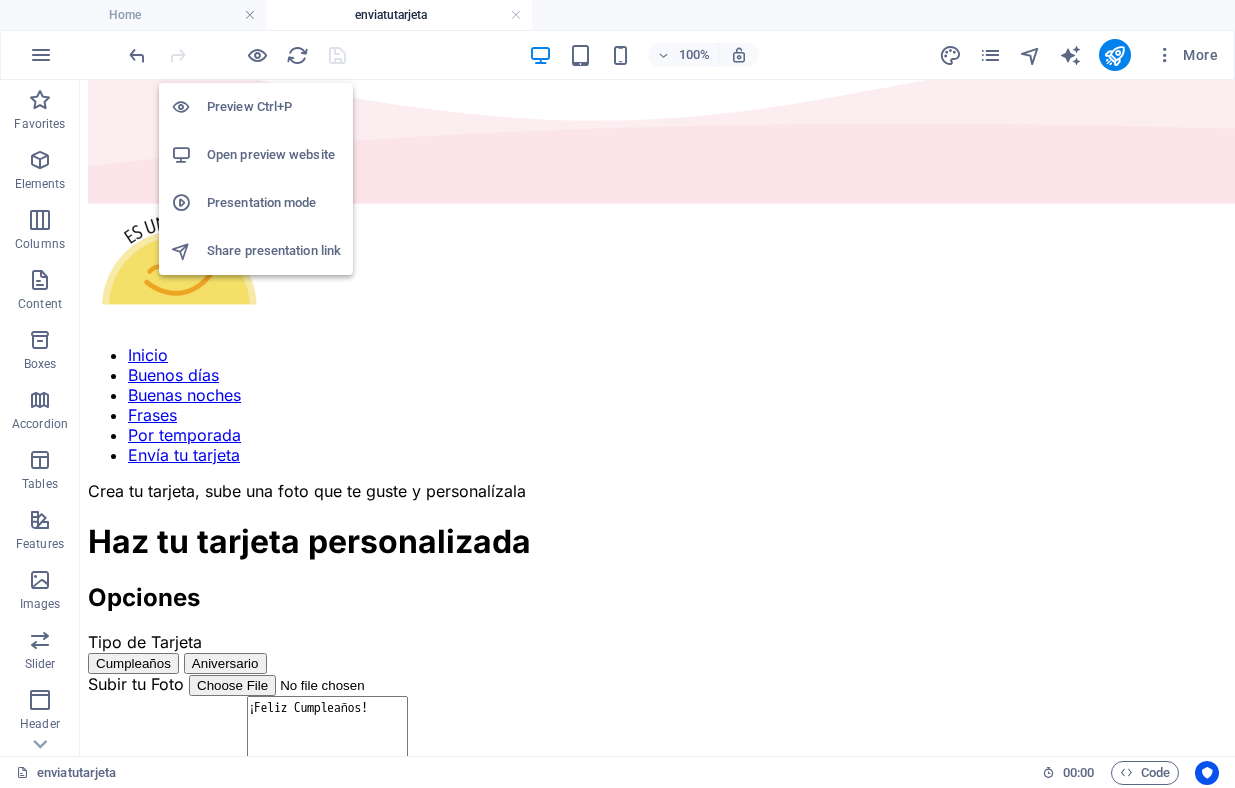 click on "Open preview website" at bounding box center [274, 155] 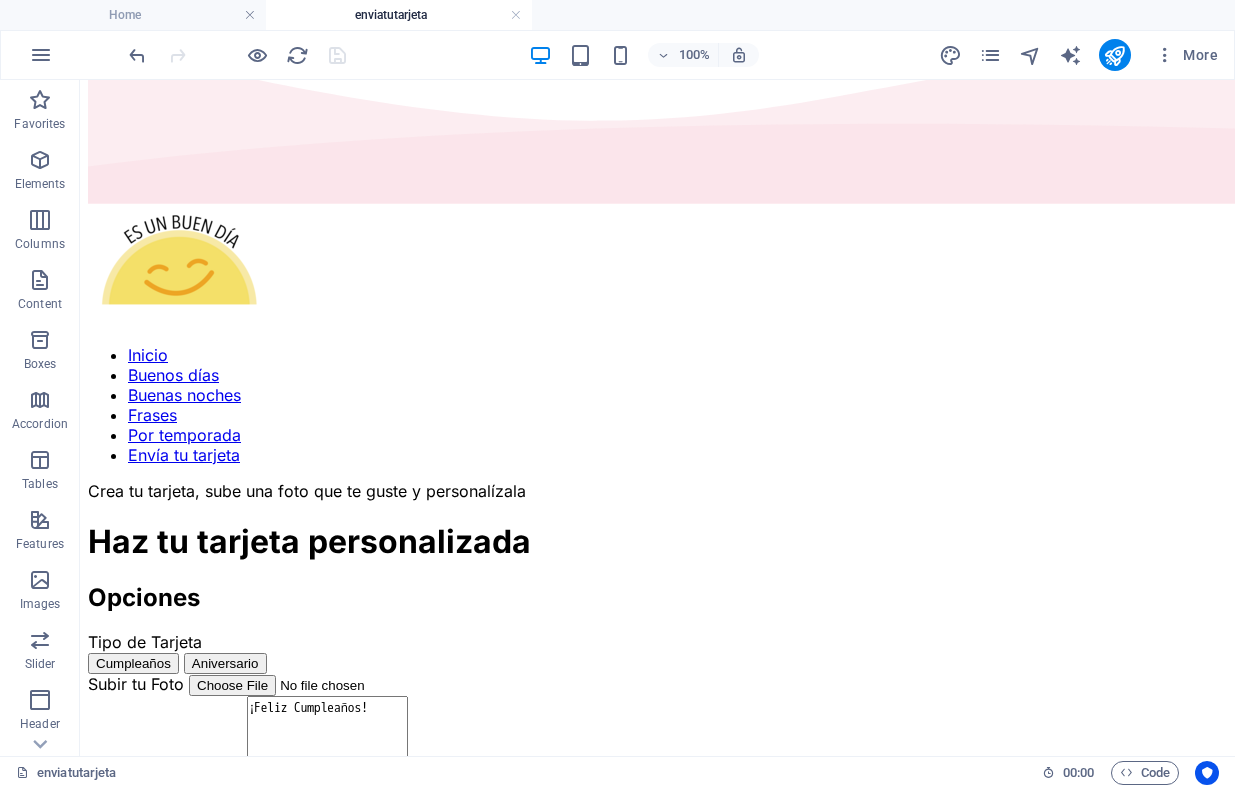 click on "100%" at bounding box center (643, 55) 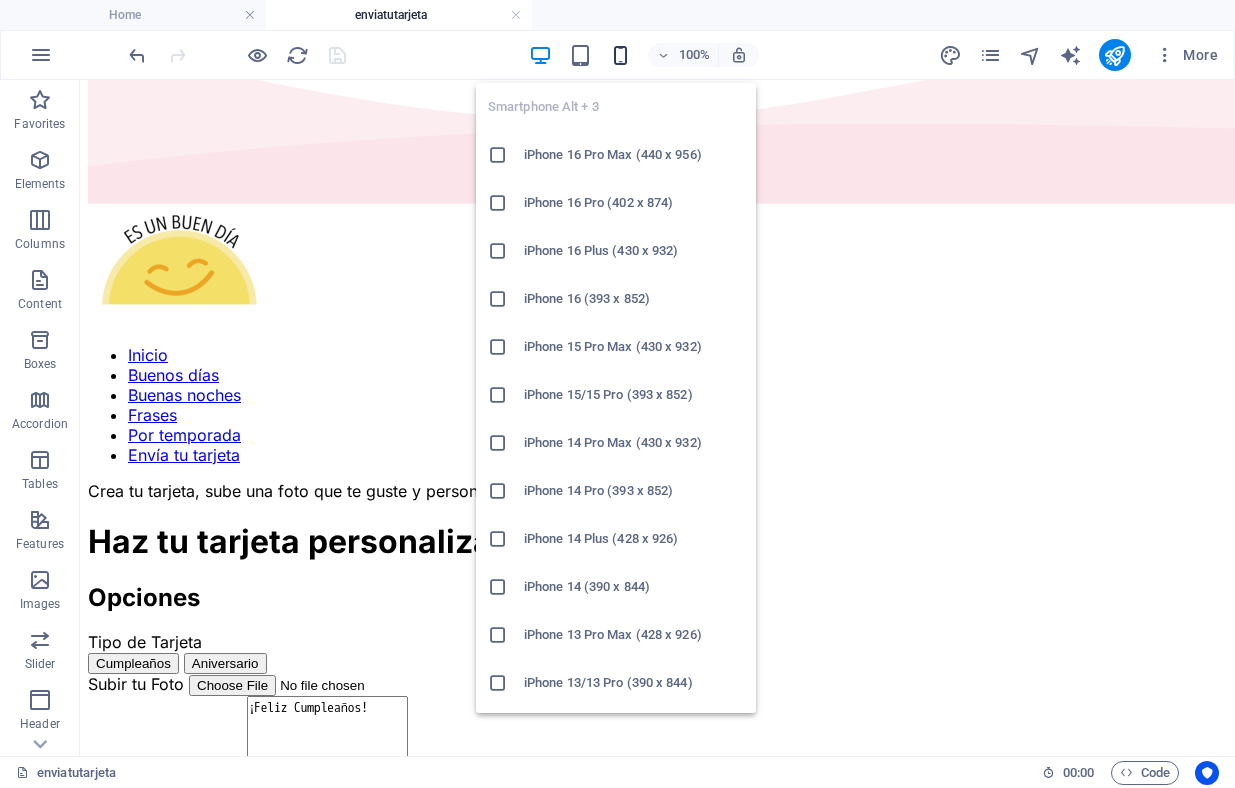 click at bounding box center (620, 55) 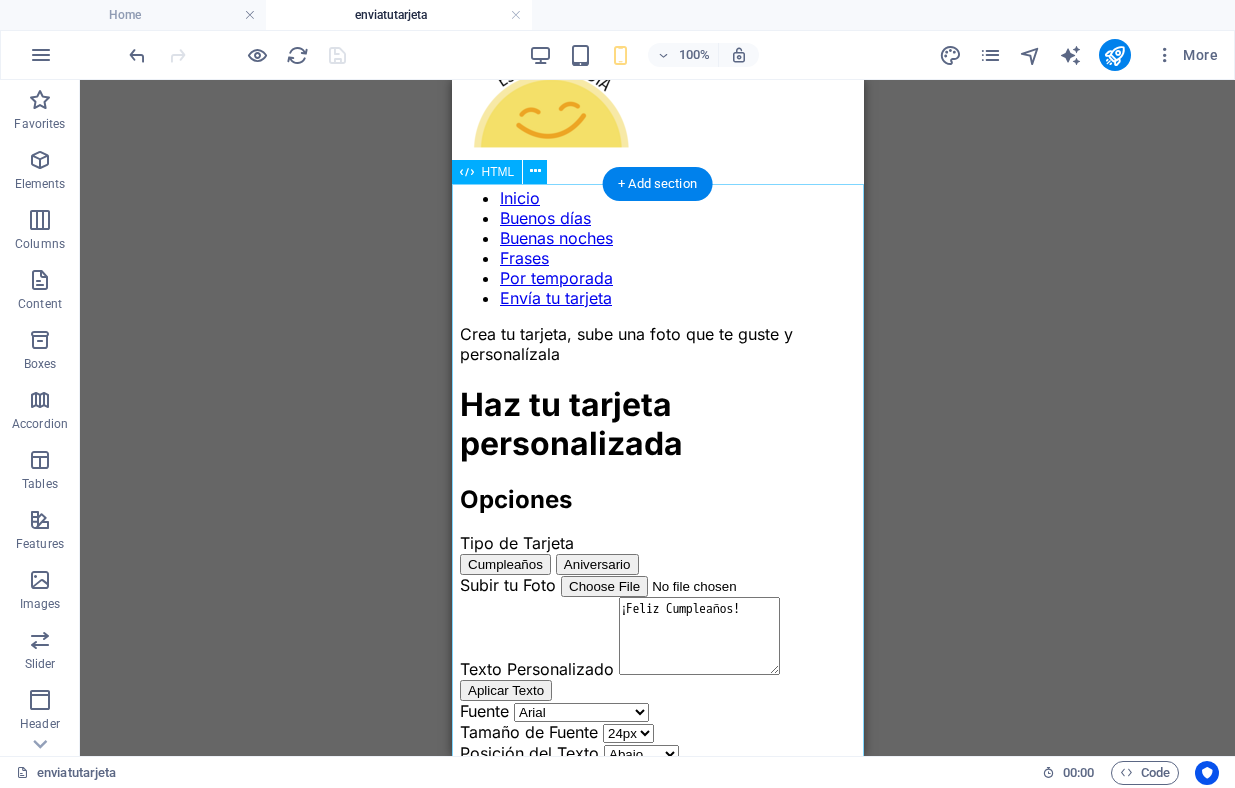 scroll, scrollTop: 119, scrollLeft: 0, axis: vertical 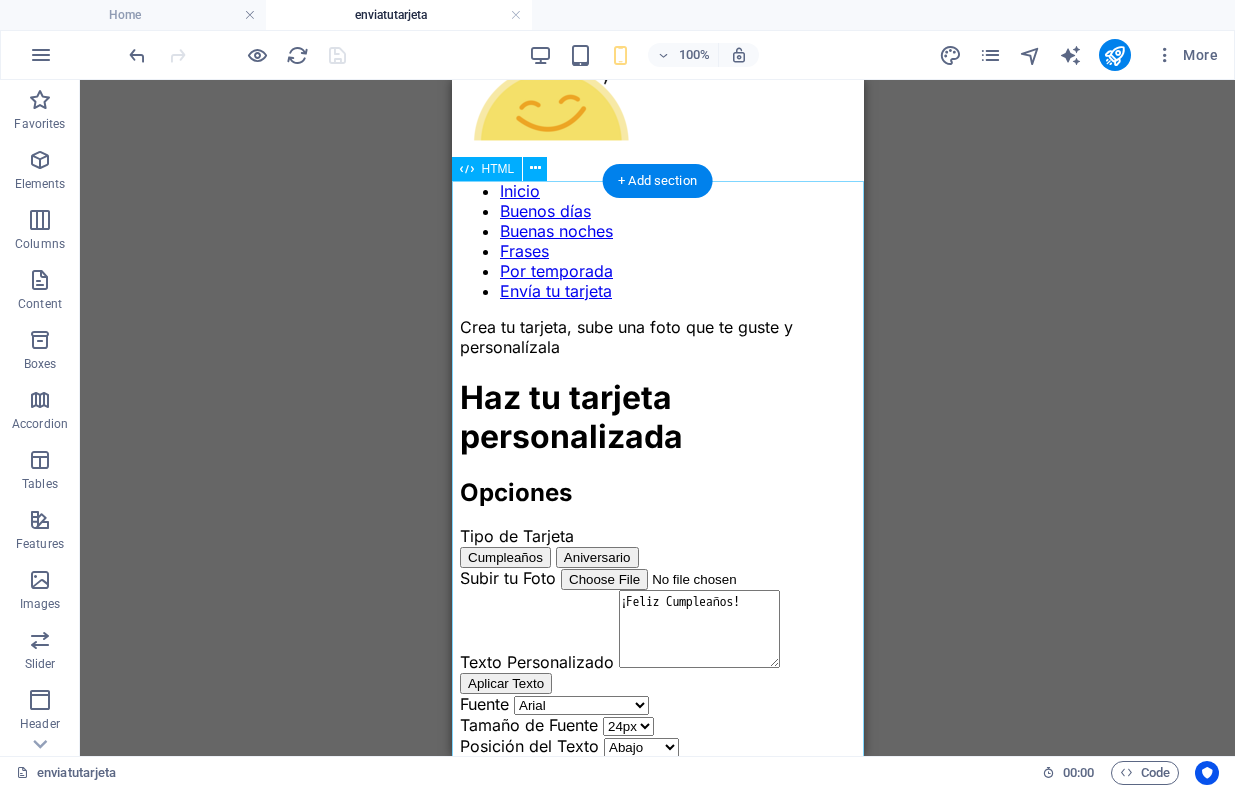 click on "Haz tu tarjeta personalizada
Haz tu tarjeta personalizada
Opciones
Tipo de Tarjeta
Cumpleaños
Aniversario
Subir tu Foto
Texto Personalizado
¡Feliz Cumpleaños!
Aplicar Texto
Fuente
Arial
Georgia
Times New Roman
Courier New
Comic Sans MS
Tamaño de Fuente
18px
24px
30px
36px" at bounding box center [657, 679] 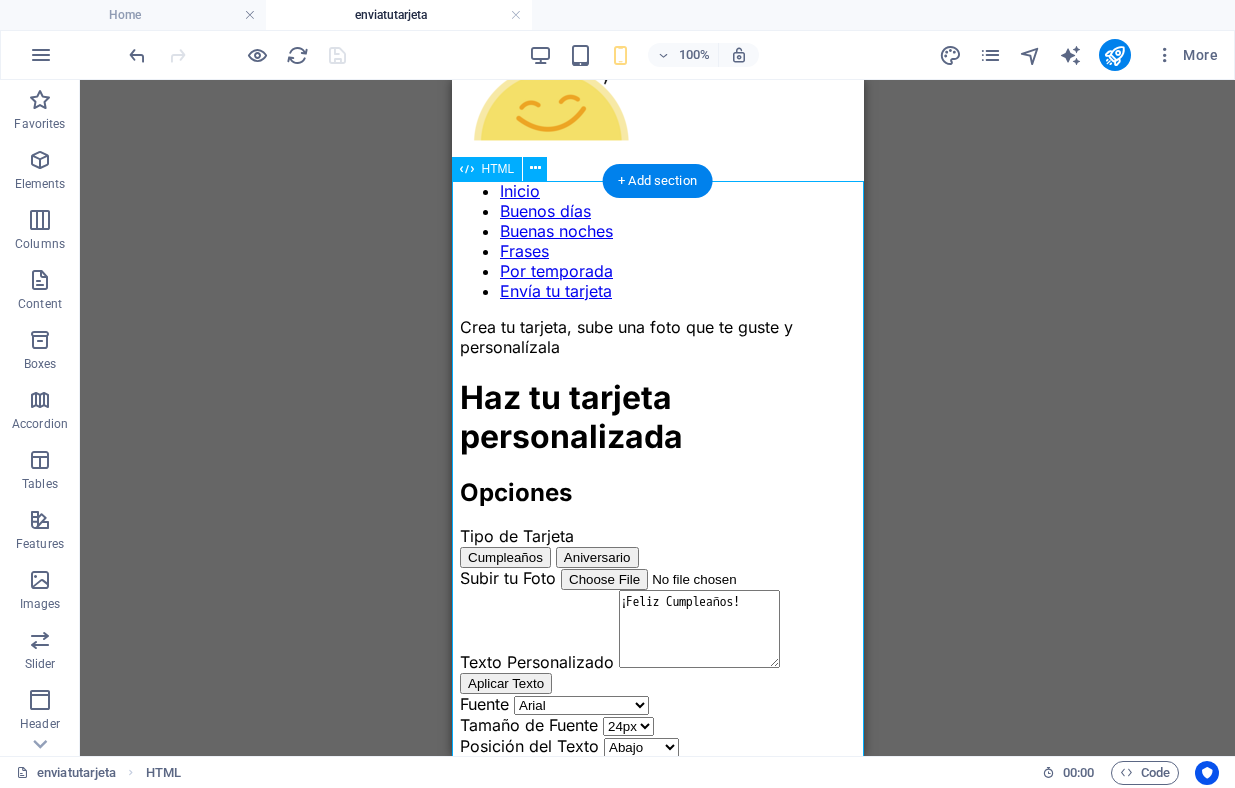 click on "Haz tu tarjeta personalizada
Haz tu tarjeta personalizada
Opciones
Tipo de Tarjeta
Cumpleaños
Aniversario
Subir tu Foto
Texto Personalizado
¡Feliz Cumpleaños!
Aplicar Texto
Fuente
Arial
Georgia
Times New Roman
Courier New
Comic Sans MS
Tamaño de Fuente
18px
24px
30px
36px" at bounding box center (657, 679) 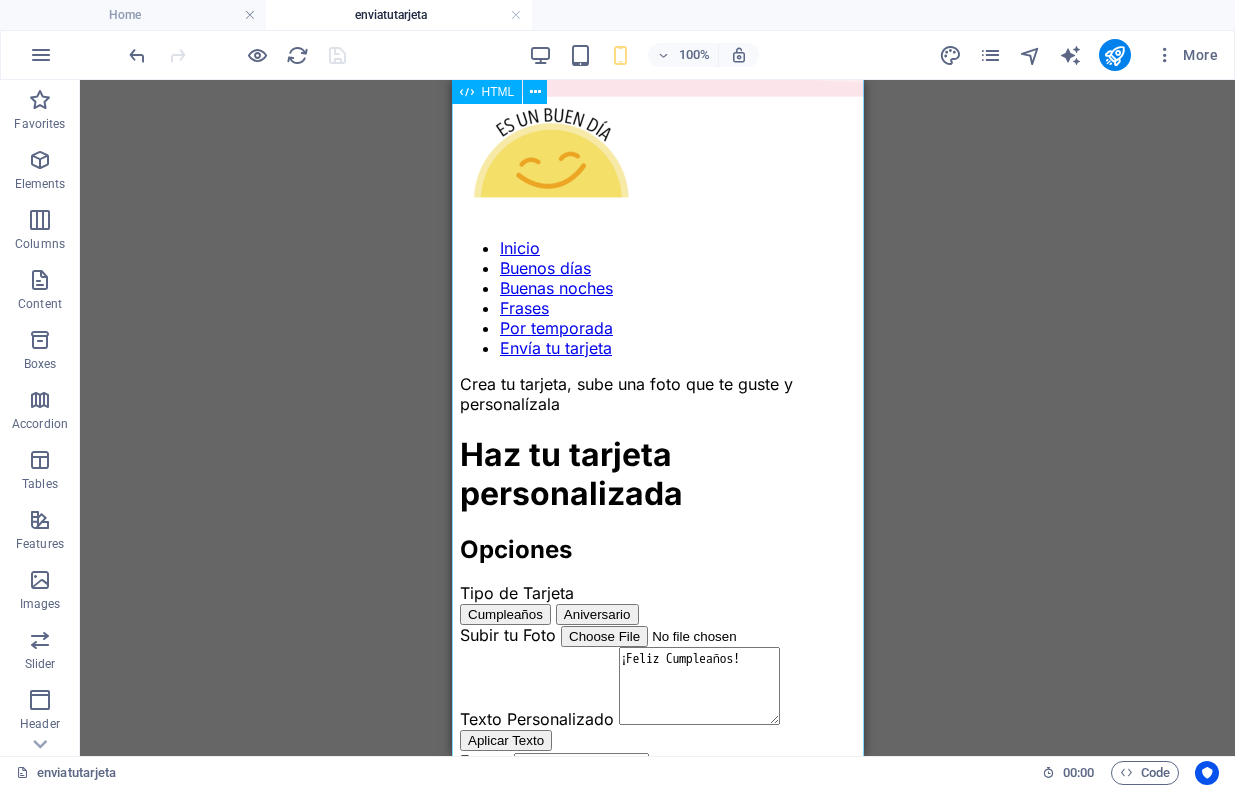 scroll, scrollTop: 0, scrollLeft: 0, axis: both 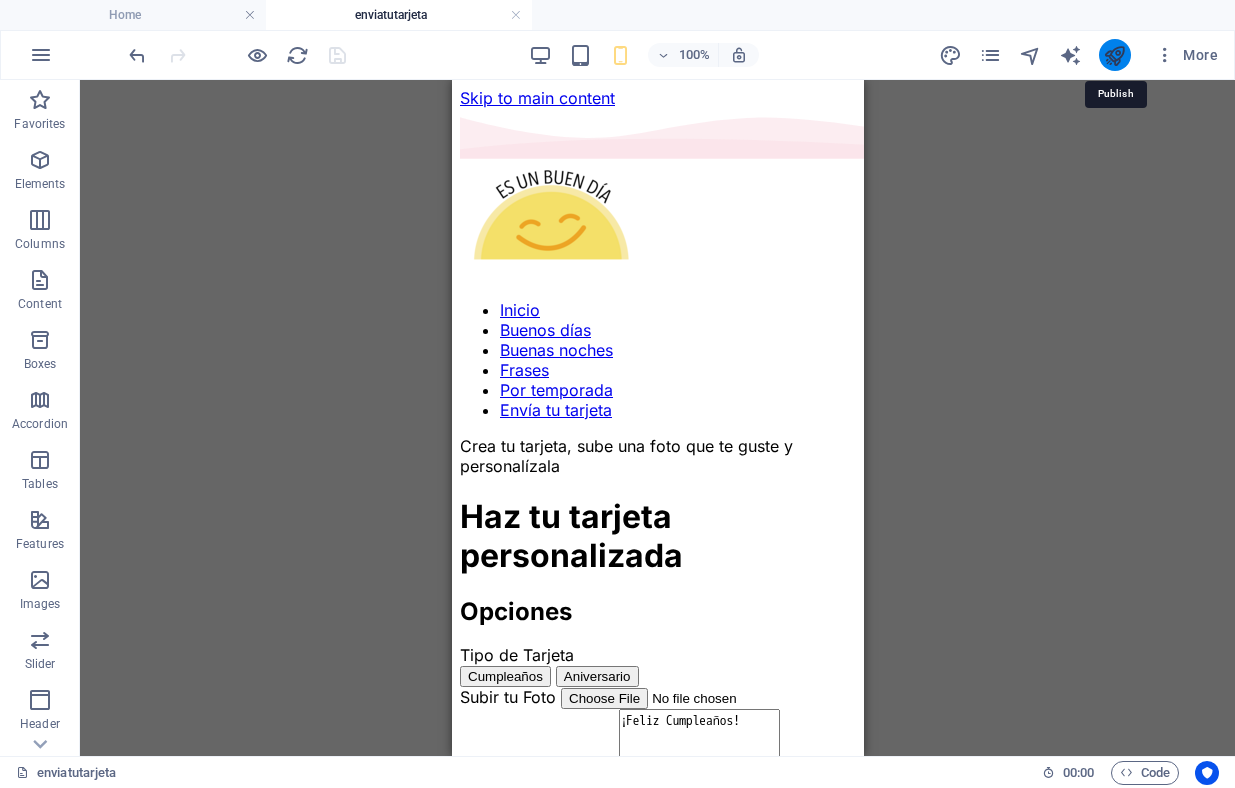 click at bounding box center (1114, 55) 